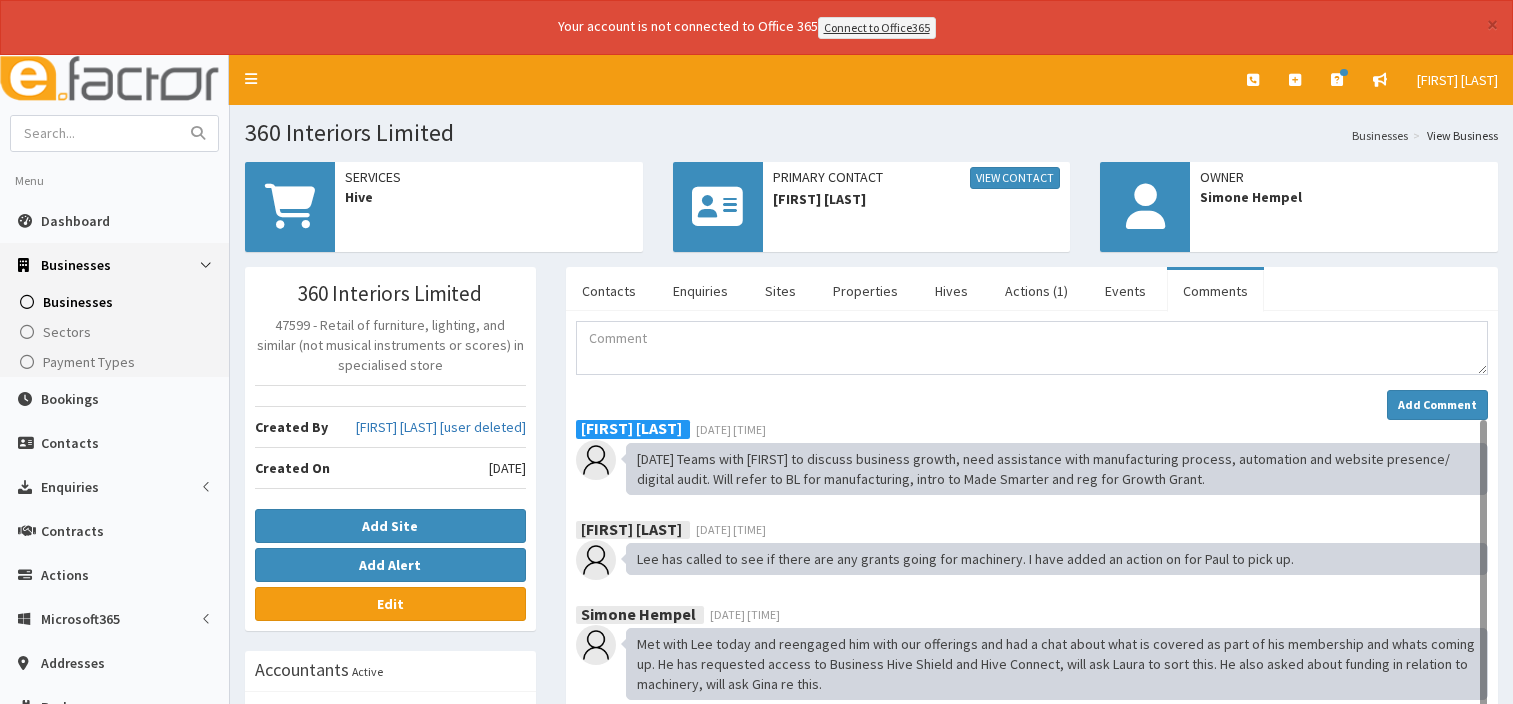 scroll, scrollTop: 0, scrollLeft: 0, axis: both 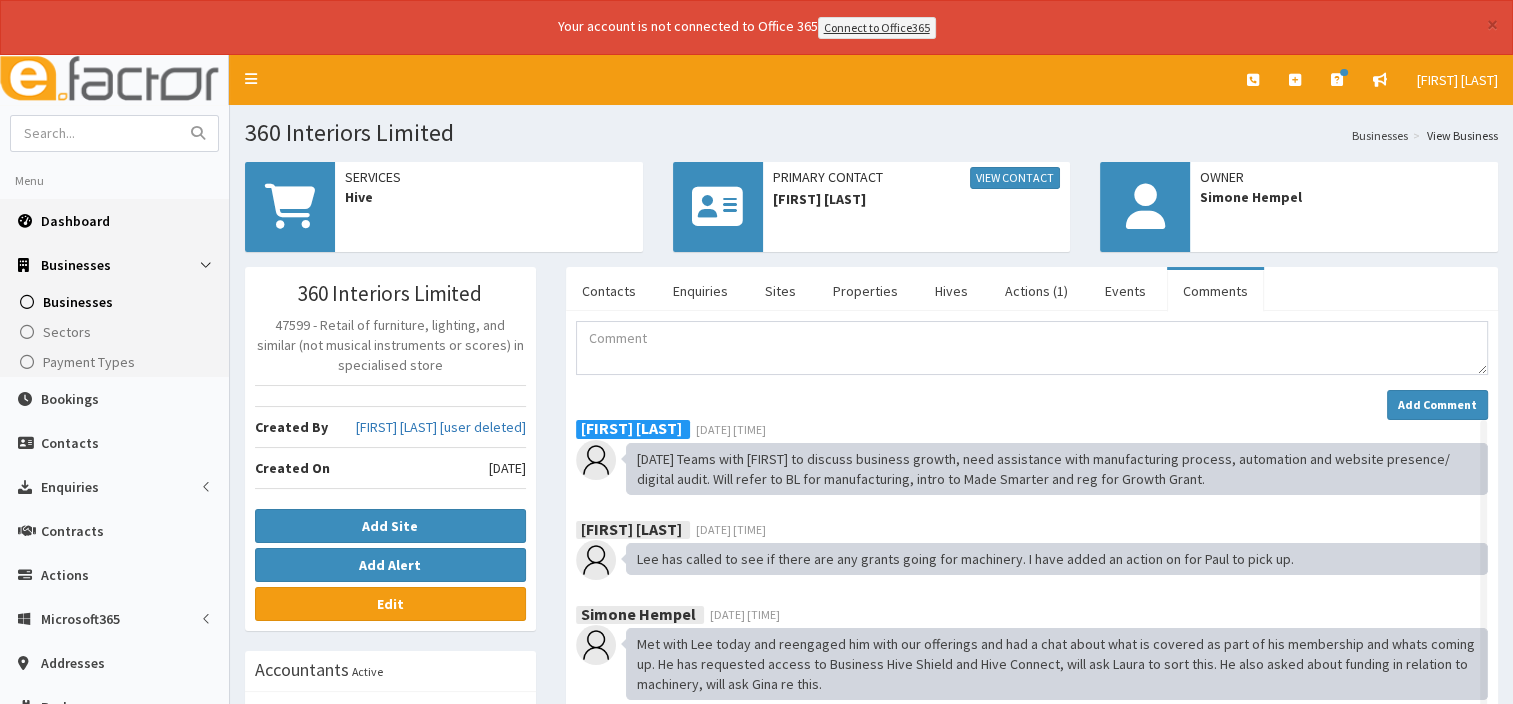 click on "Dashboard" at bounding box center [75, 221] 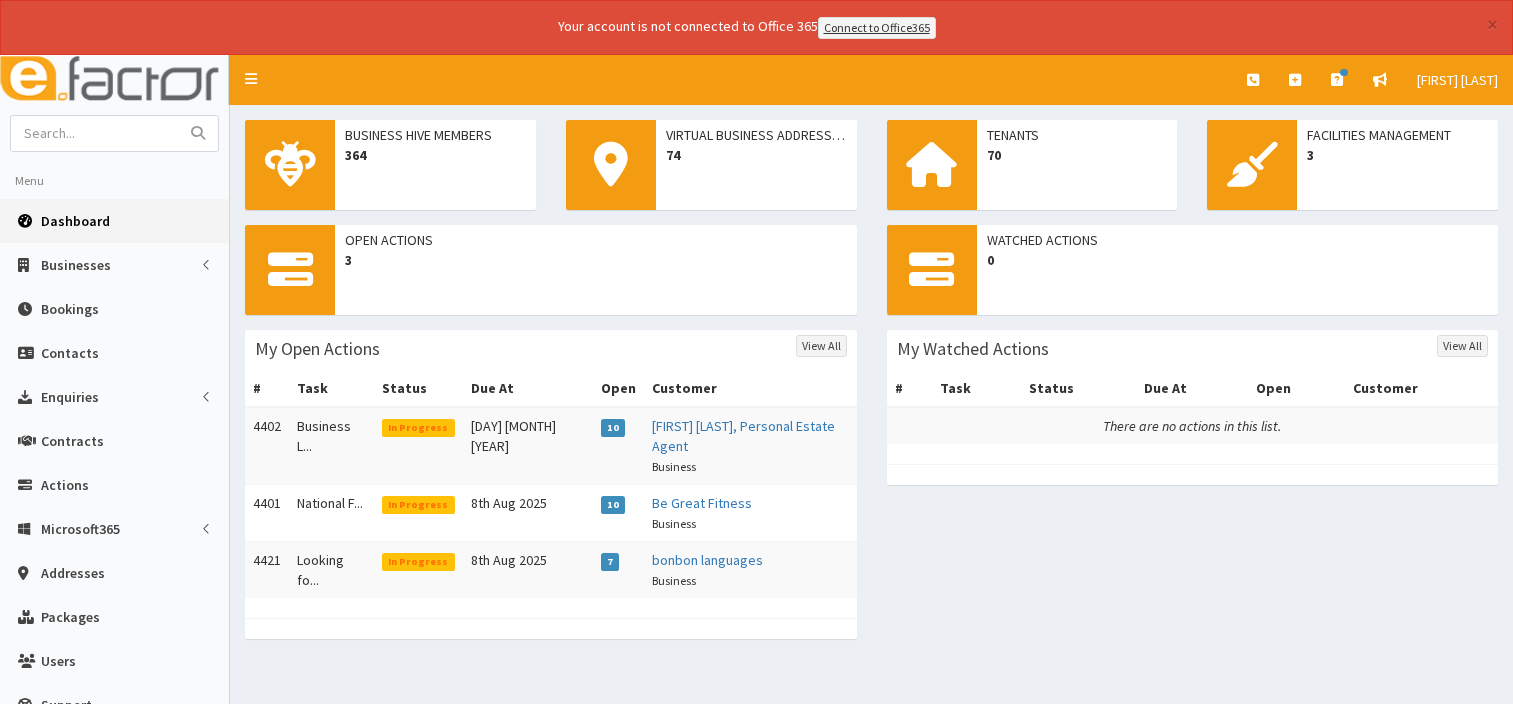 scroll, scrollTop: 0, scrollLeft: 0, axis: both 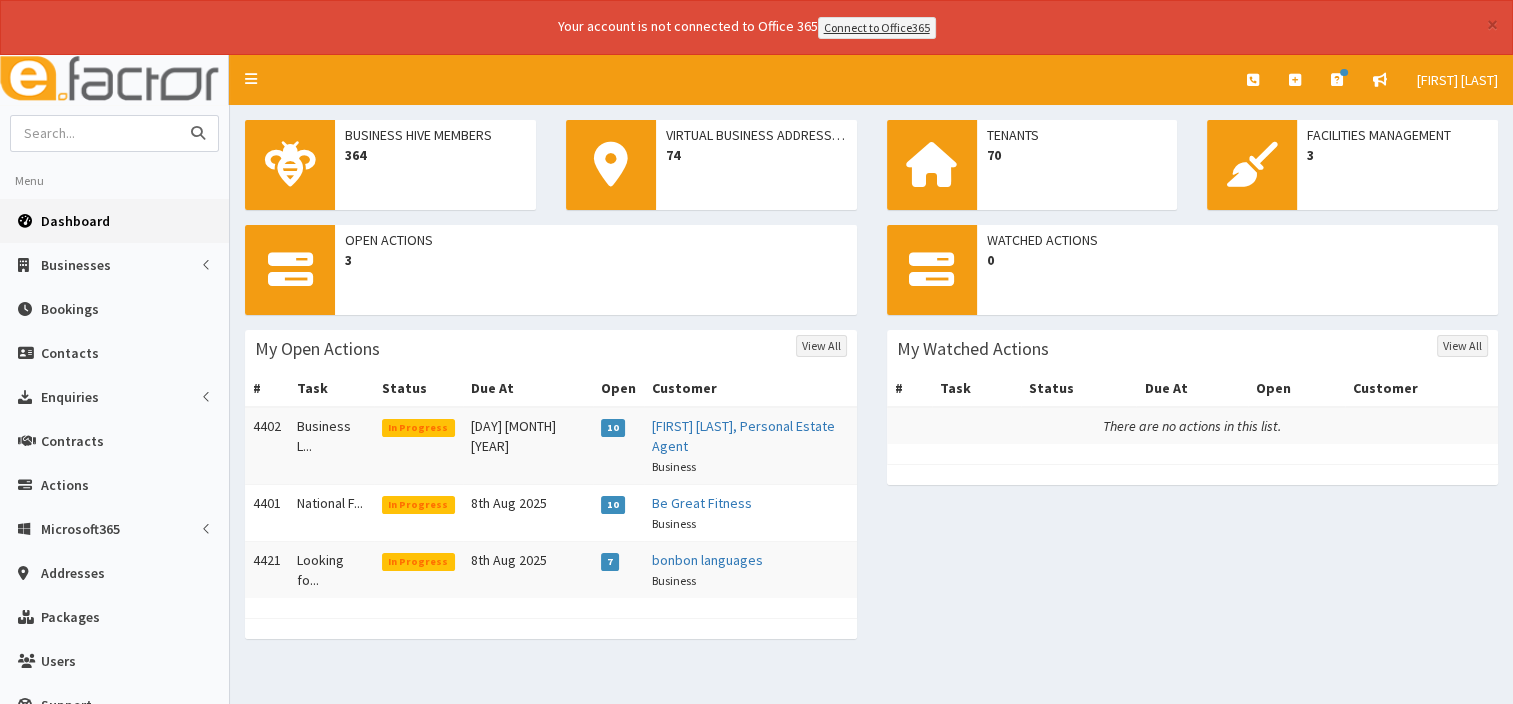 click at bounding box center (95, 133) 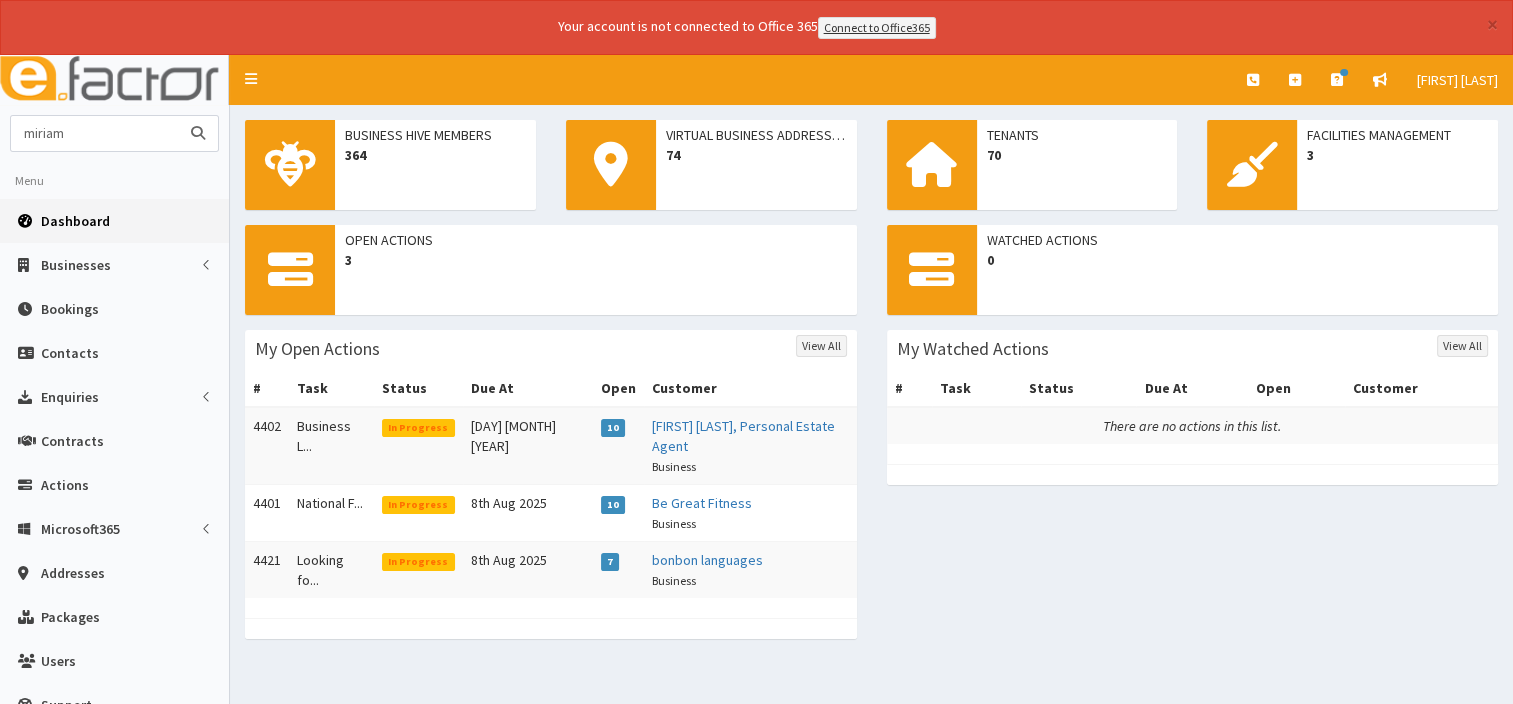 type on "miriam" 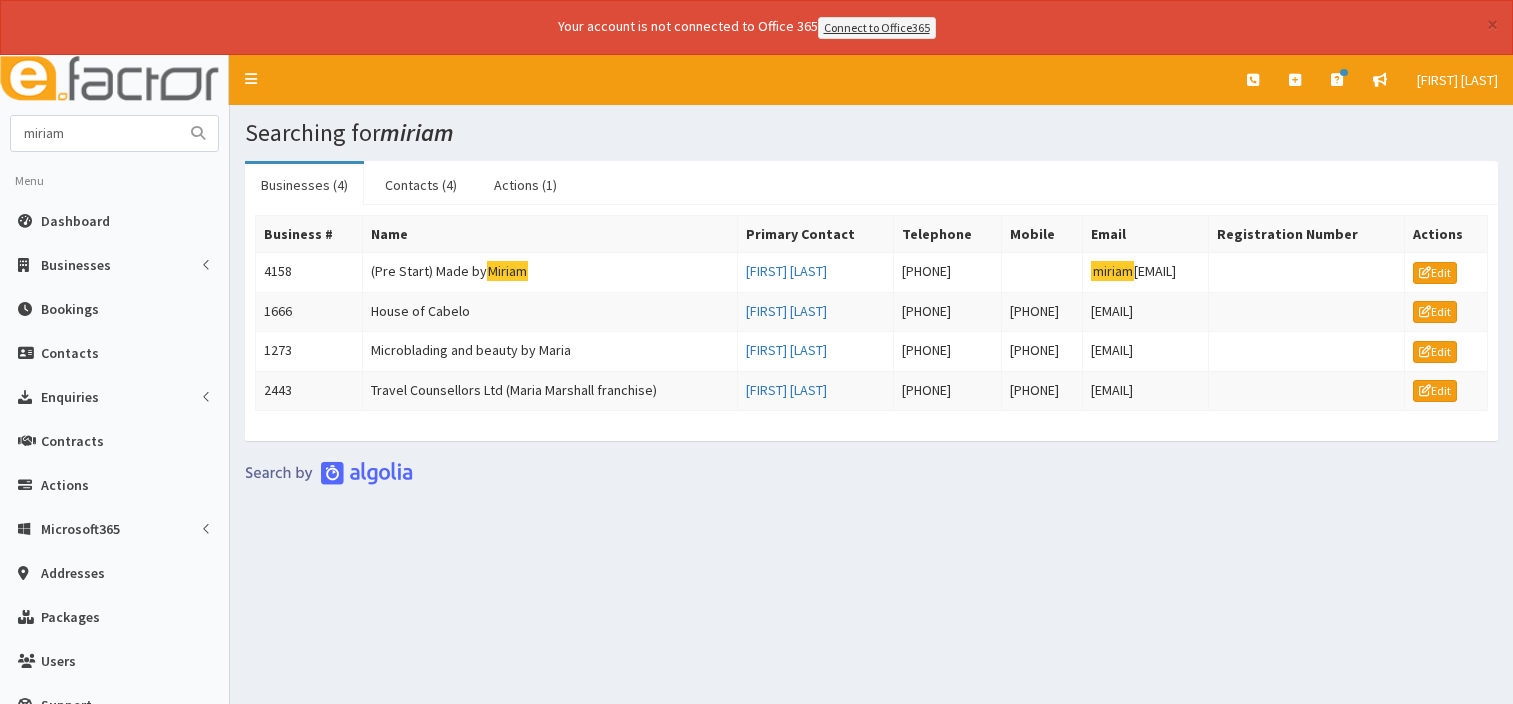 scroll, scrollTop: 0, scrollLeft: 0, axis: both 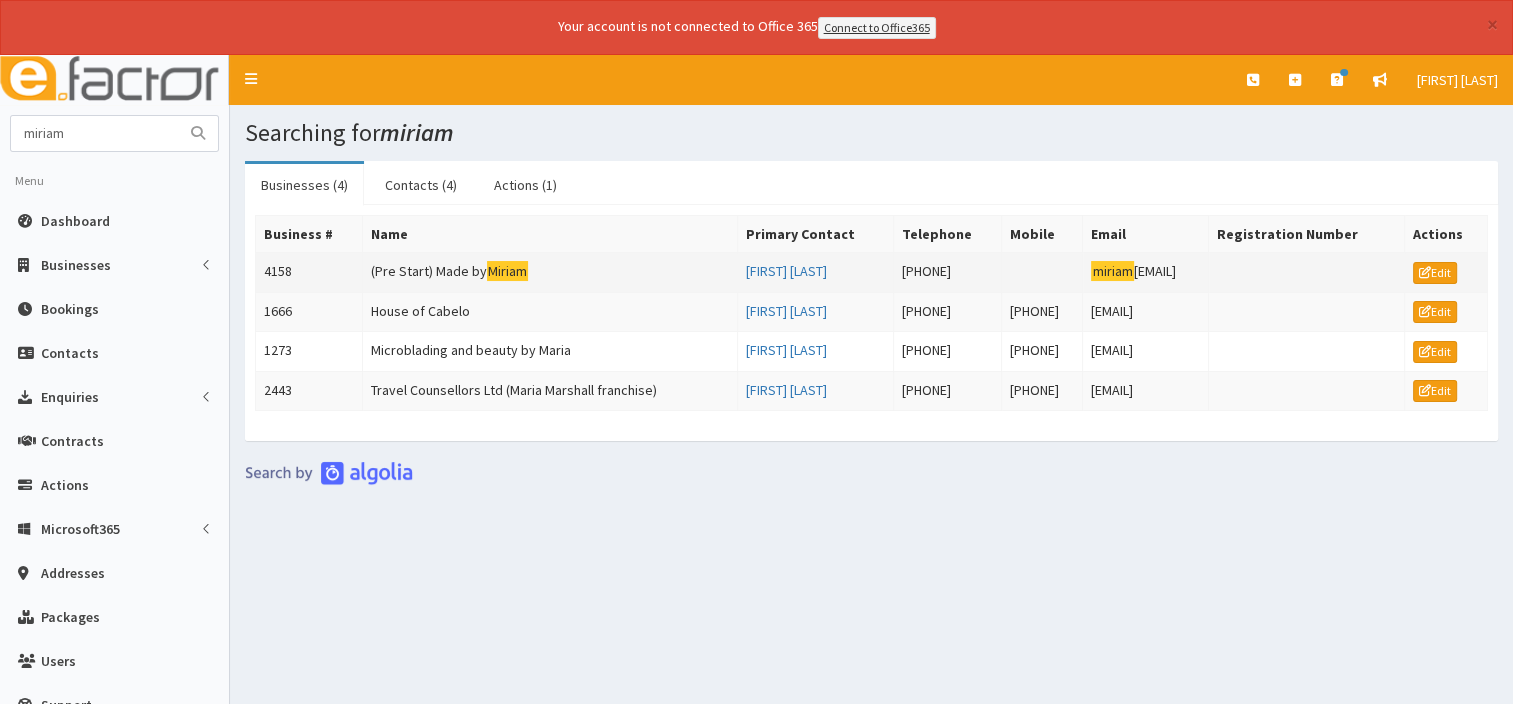click on "Miriam" at bounding box center [508, 271] 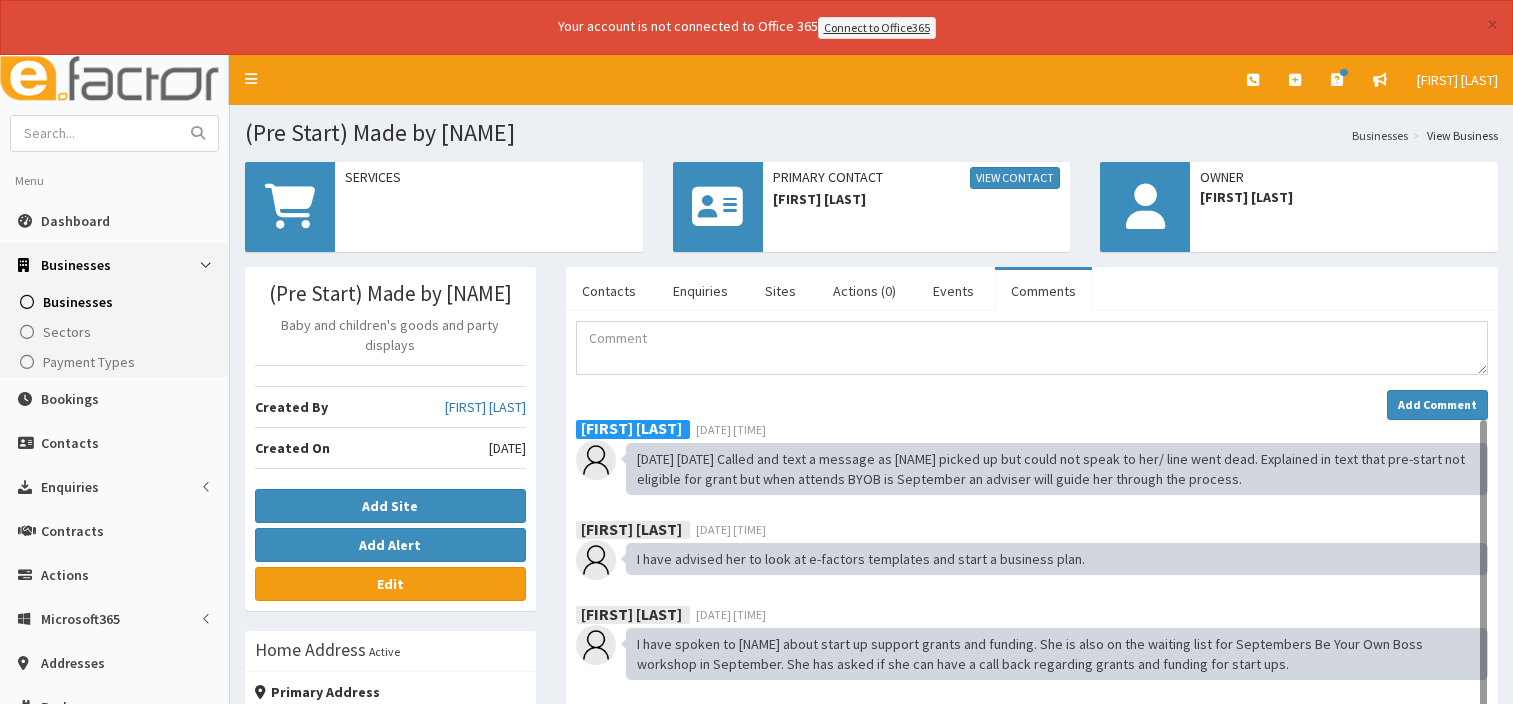 scroll, scrollTop: 0, scrollLeft: 0, axis: both 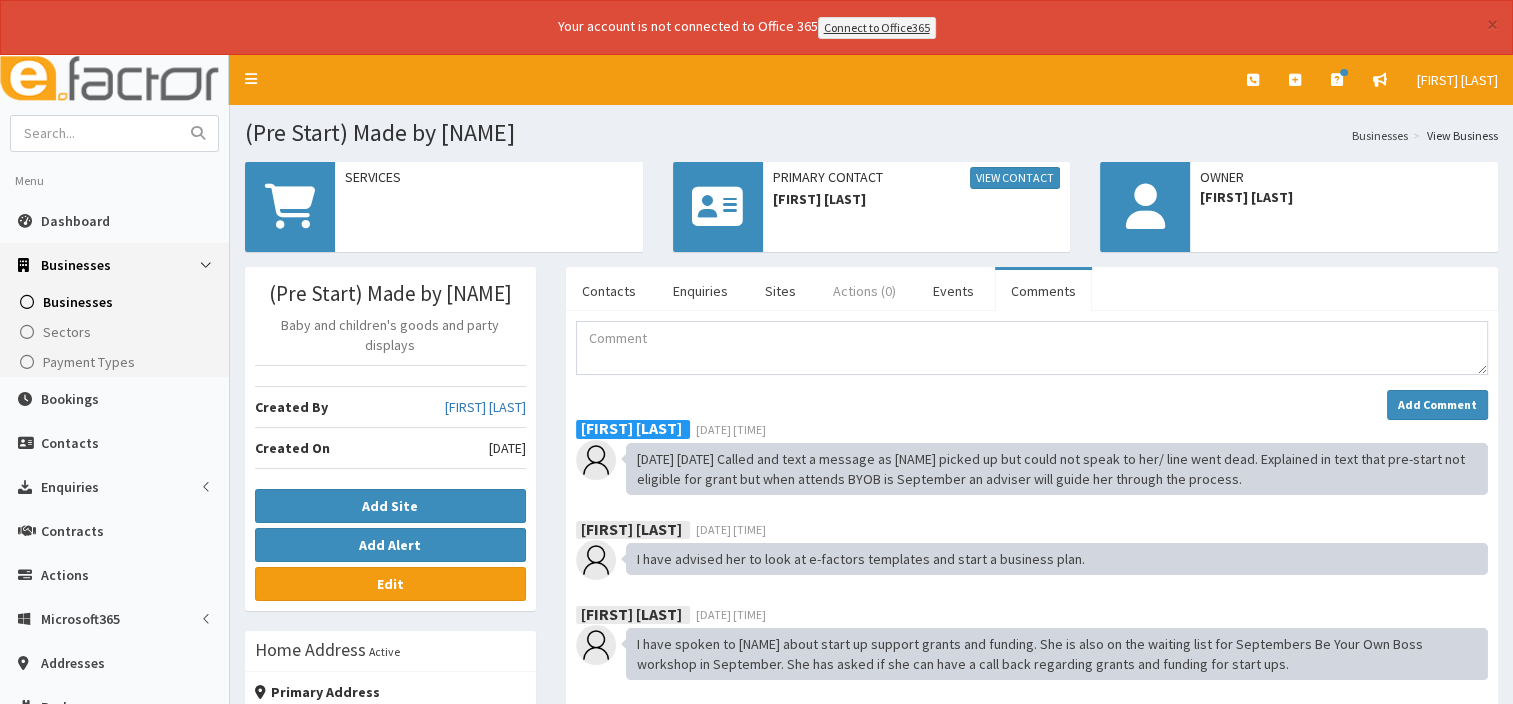 click on "Actions (0)" at bounding box center (864, 291) 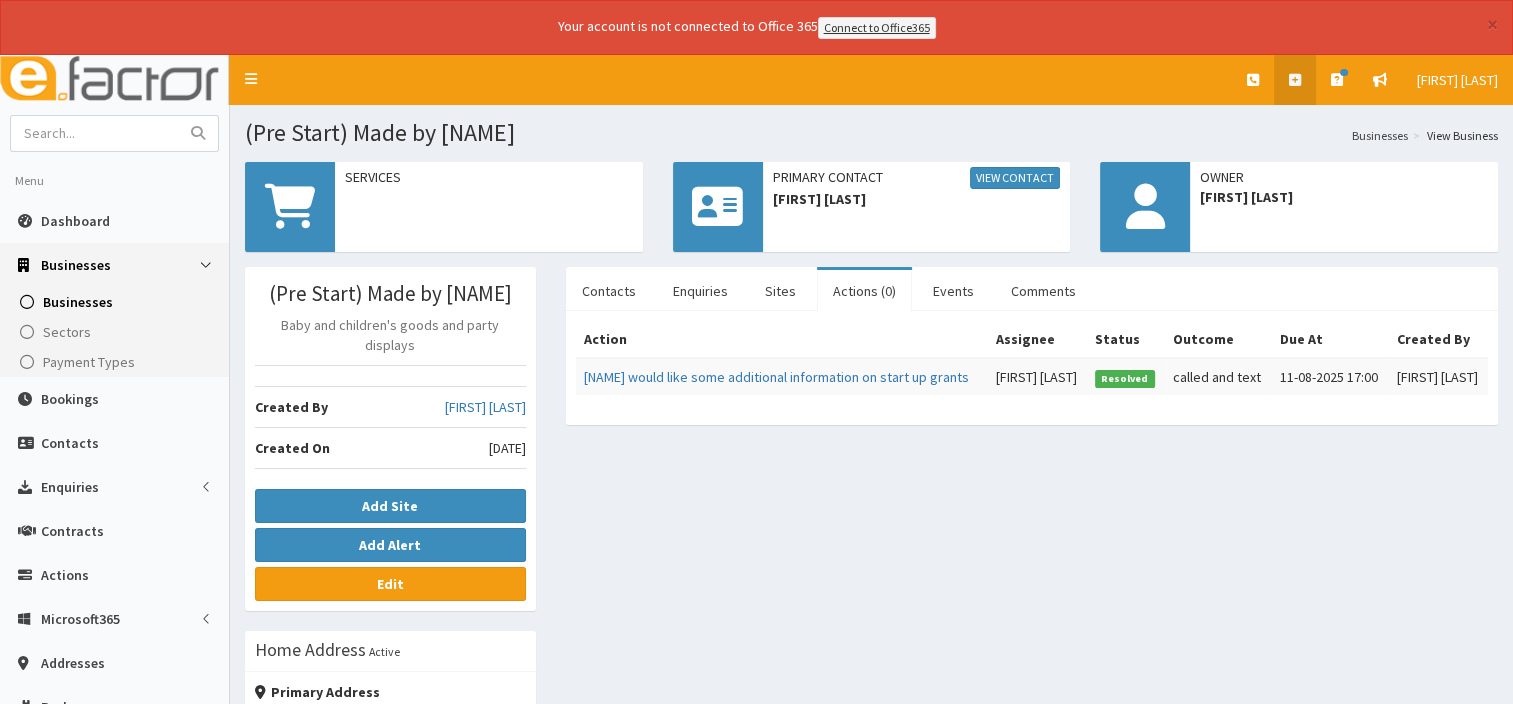 click at bounding box center (1295, 80) 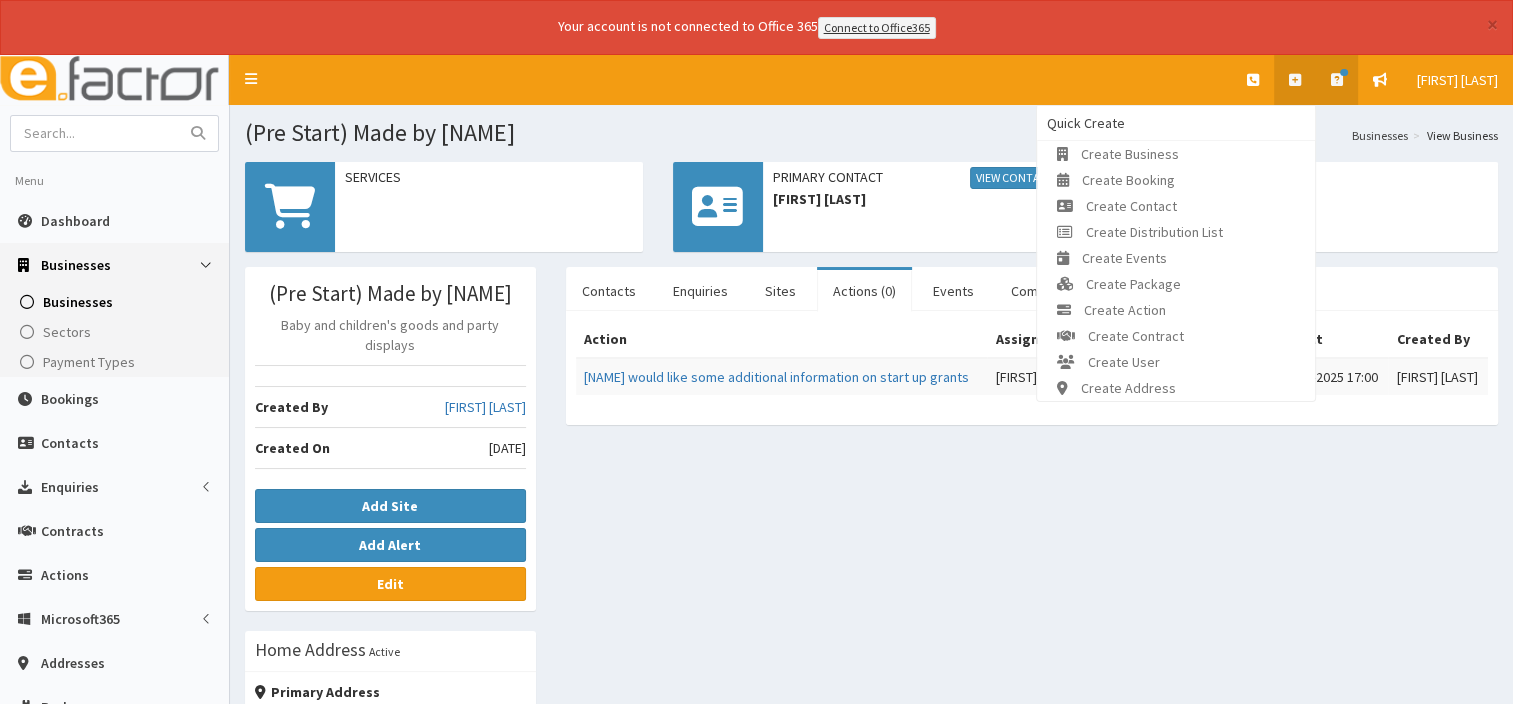 click at bounding box center [1337, 80] 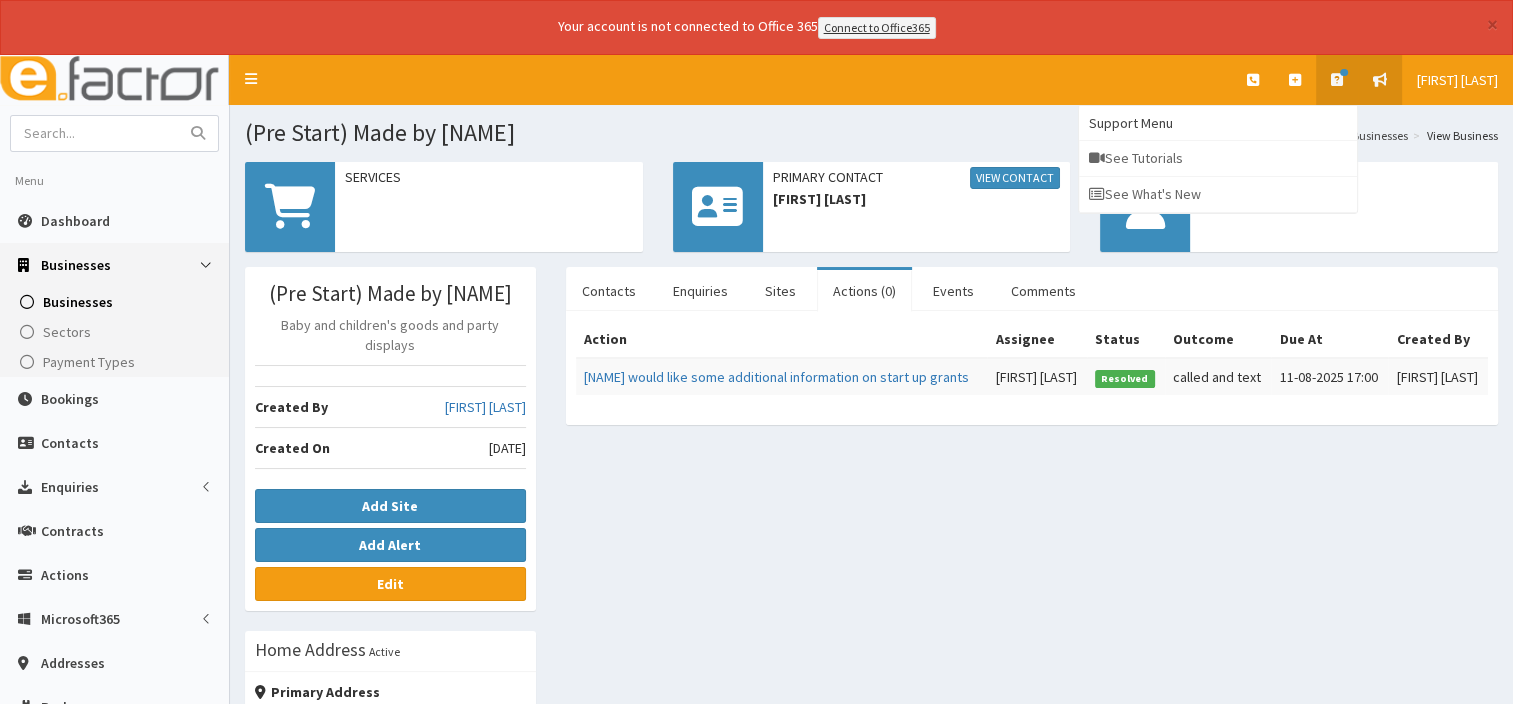 click at bounding box center (1380, 80) 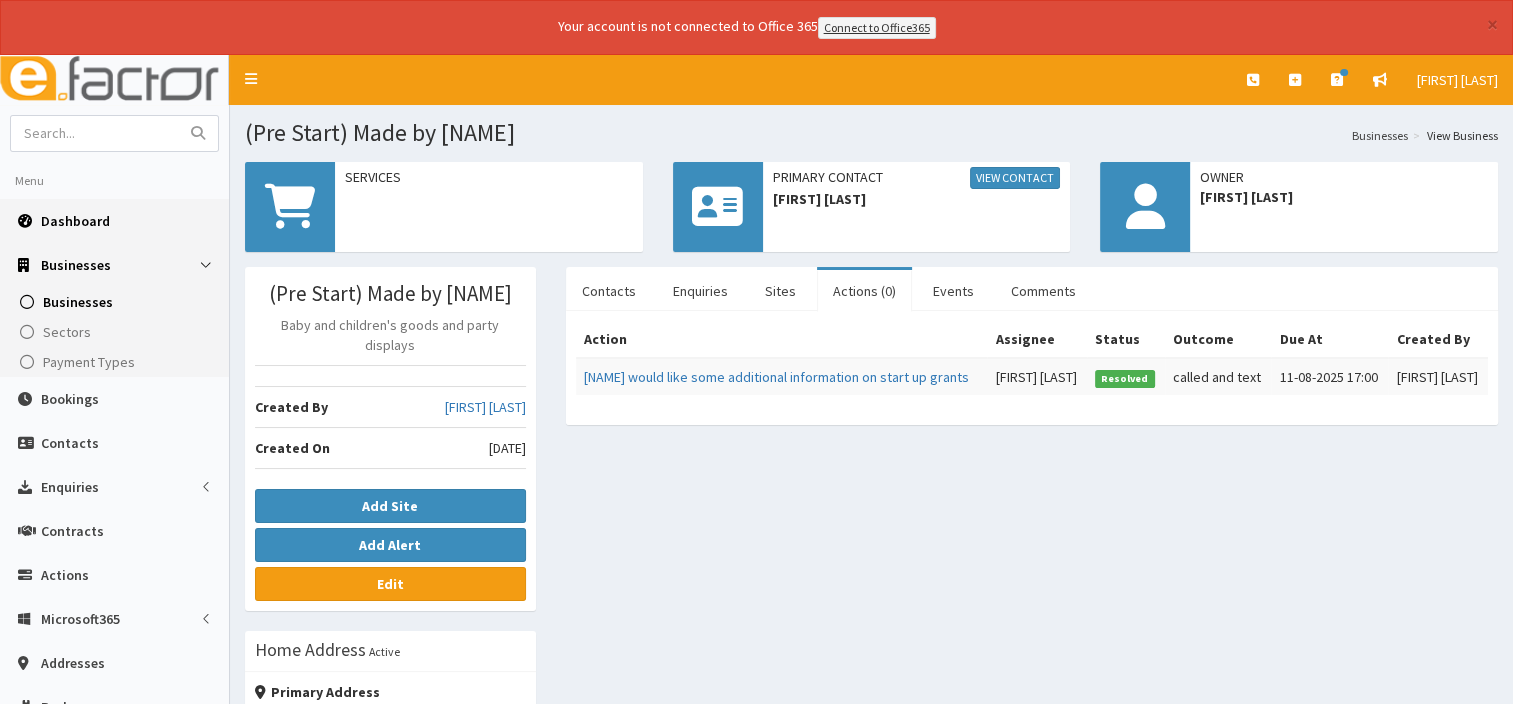 click on "Dashboard" at bounding box center [75, 221] 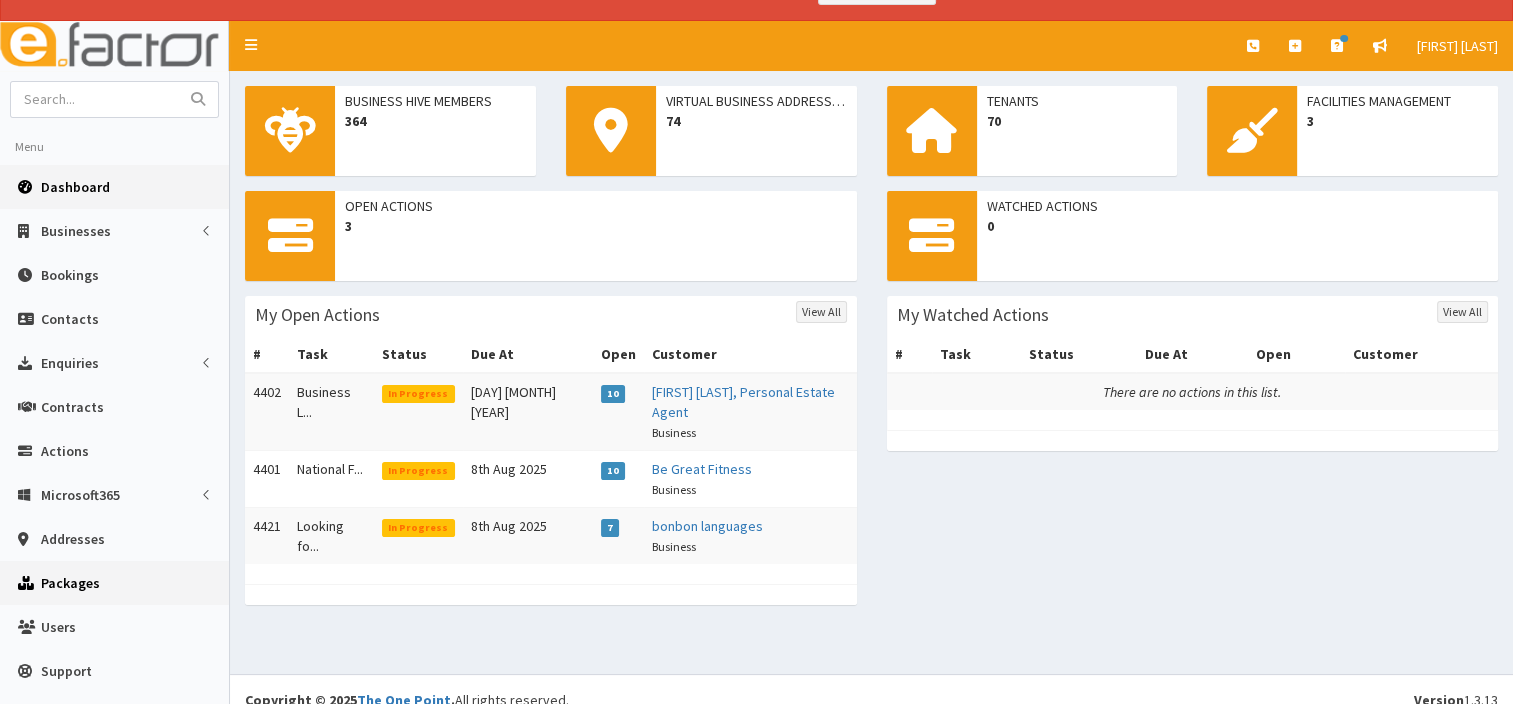scroll, scrollTop: 53, scrollLeft: 0, axis: vertical 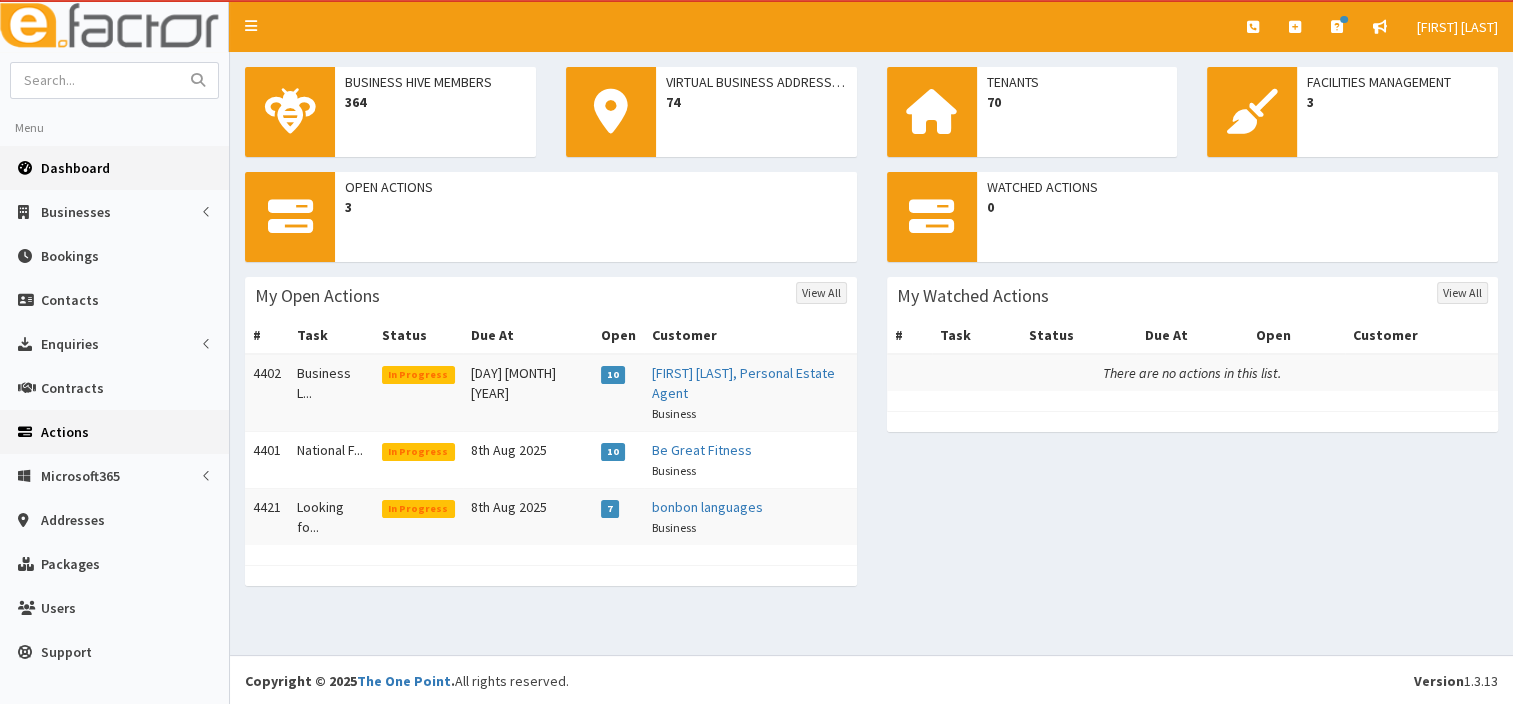 click on "Actions" at bounding box center [65, 432] 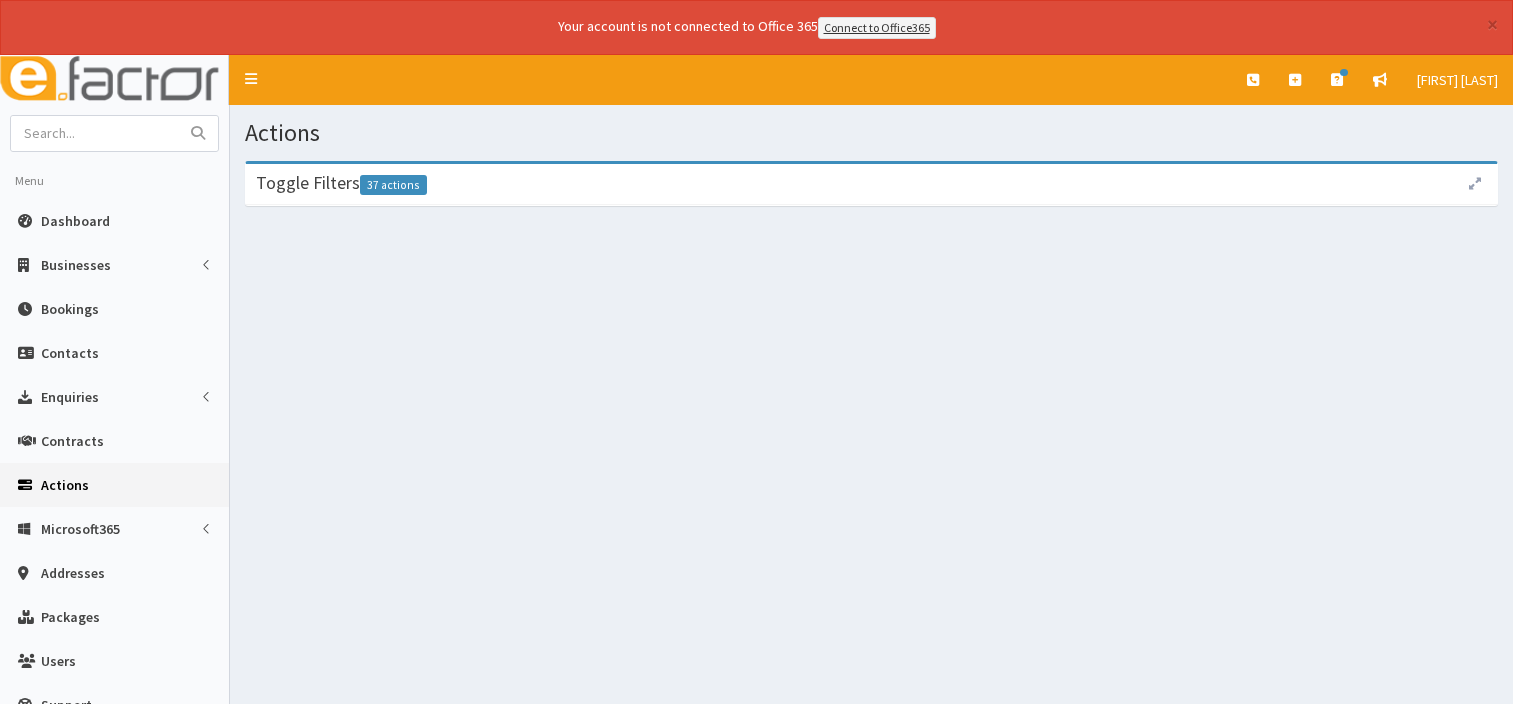 scroll, scrollTop: 0, scrollLeft: 0, axis: both 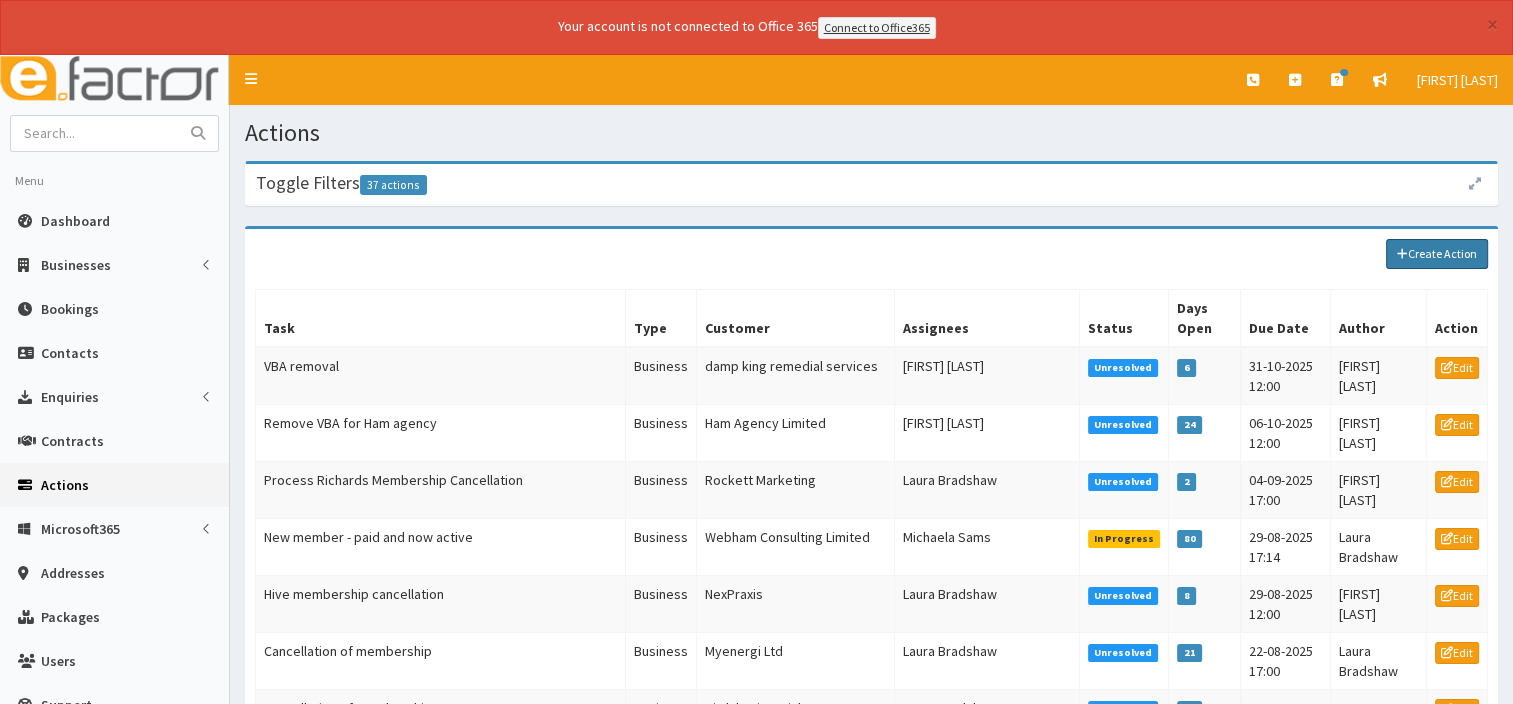 click on "Create Action" at bounding box center [1437, 254] 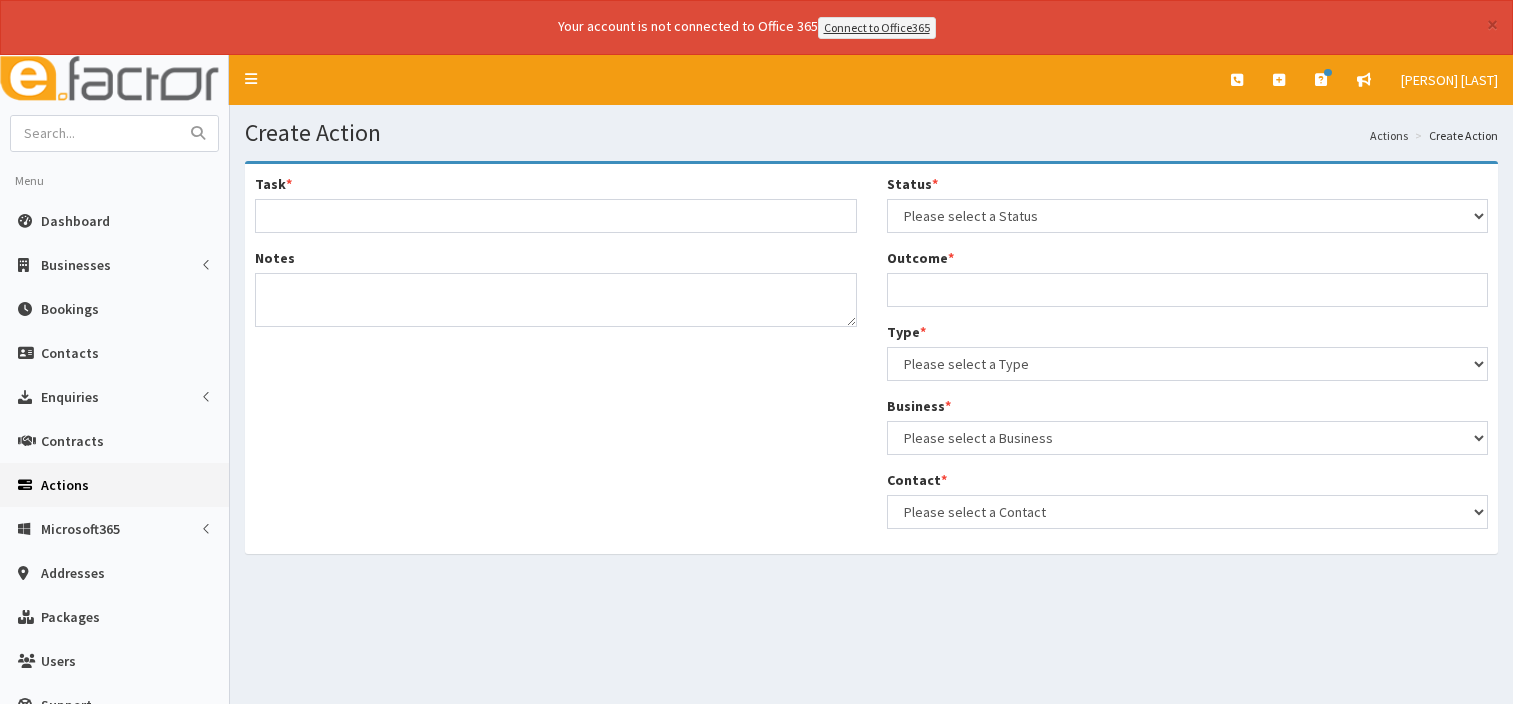 scroll, scrollTop: 0, scrollLeft: 0, axis: both 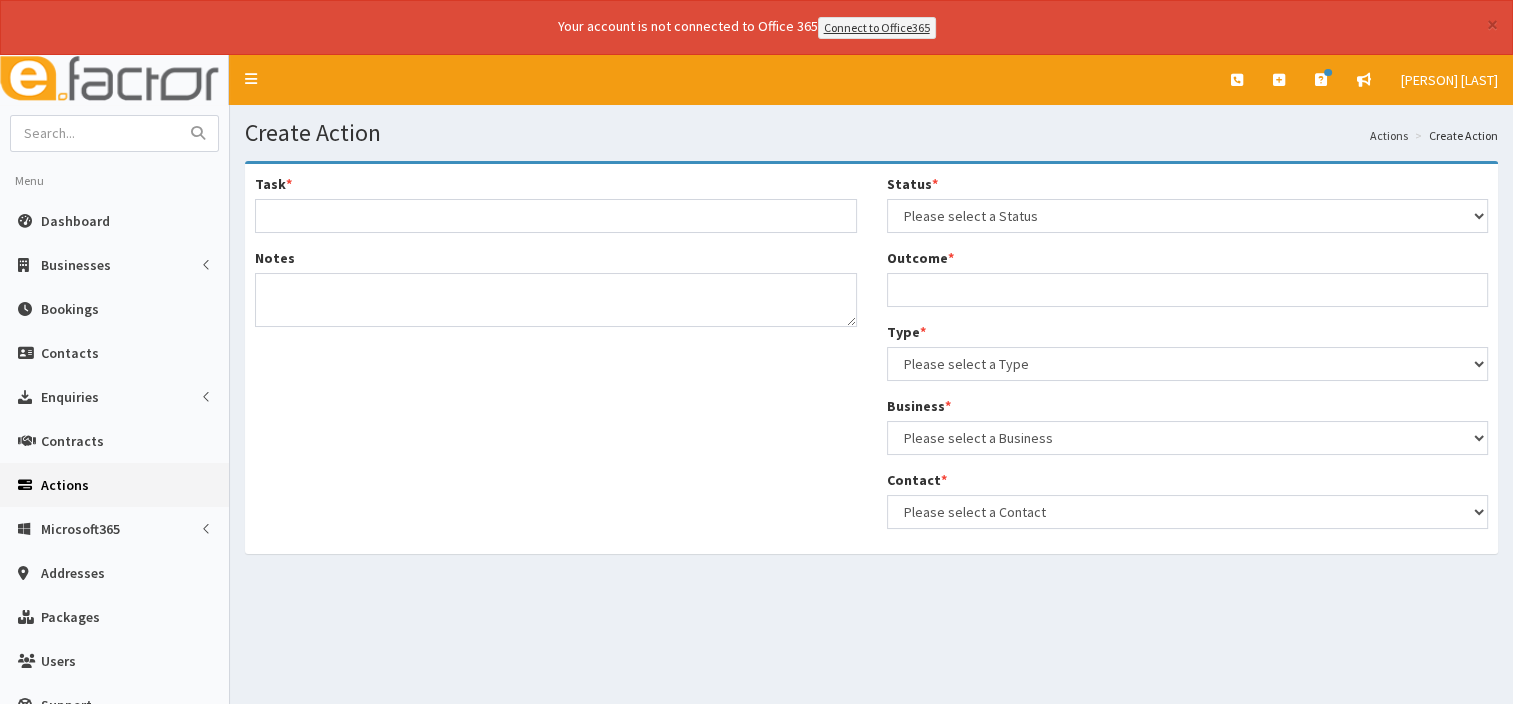 select 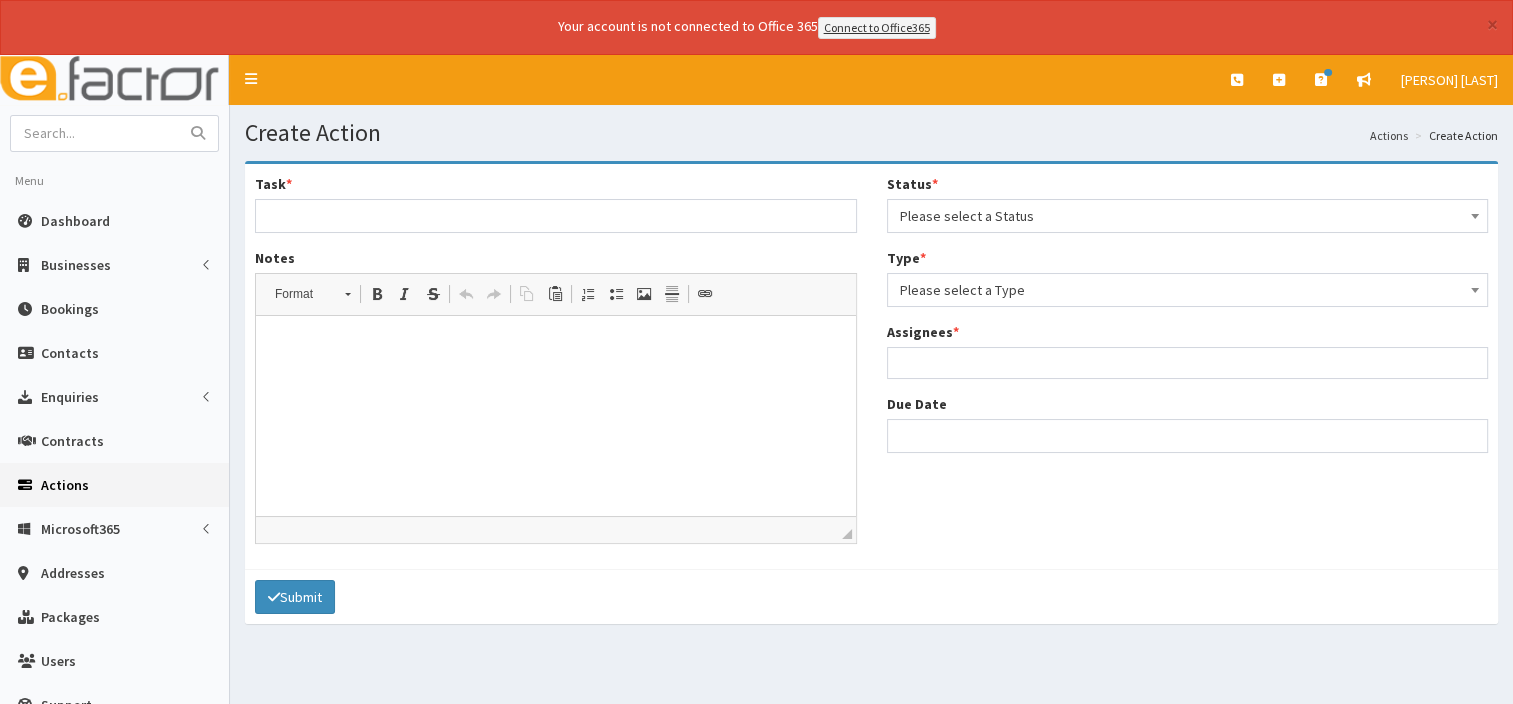 scroll, scrollTop: 0, scrollLeft: 0, axis: both 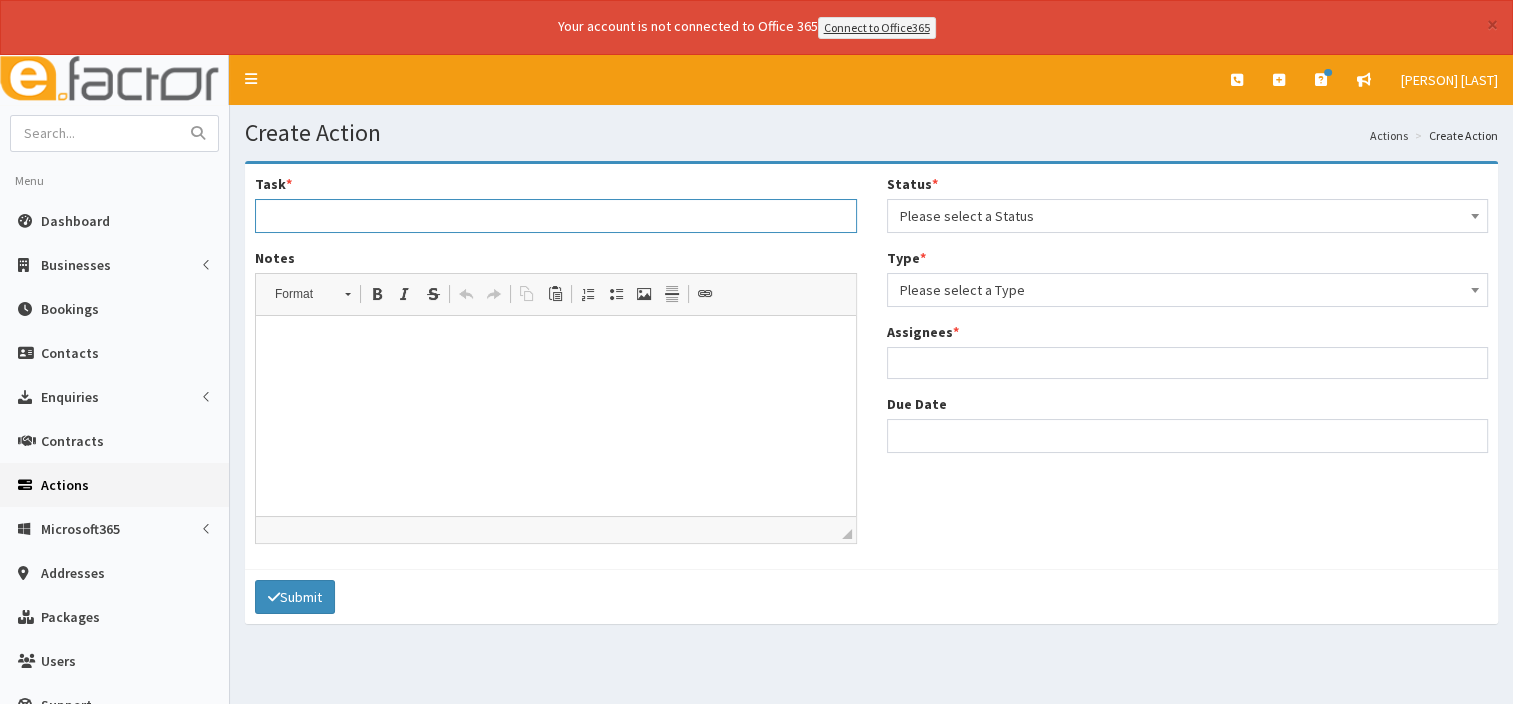 click on "Task  *" at bounding box center (556, 216) 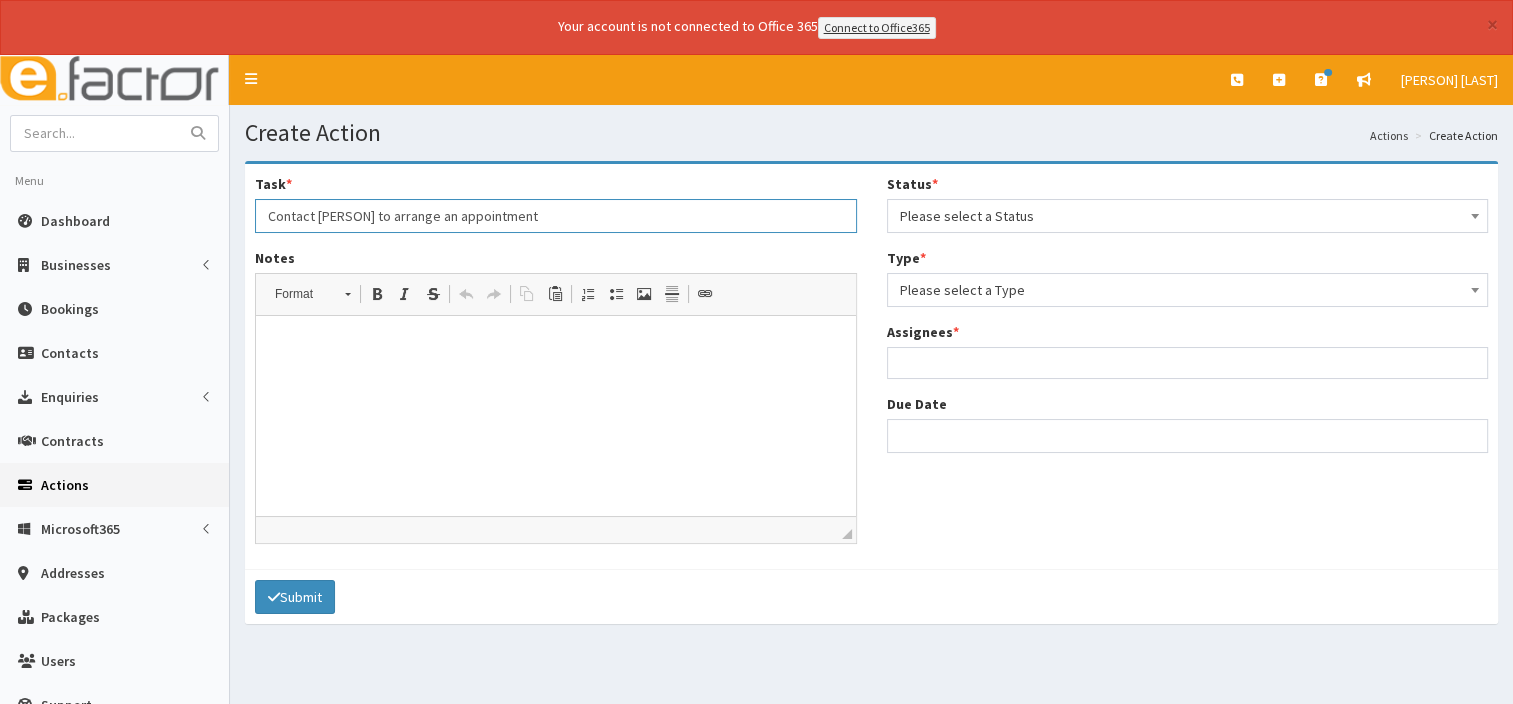 type on "Contact [PERSON] to arrange an appointment" 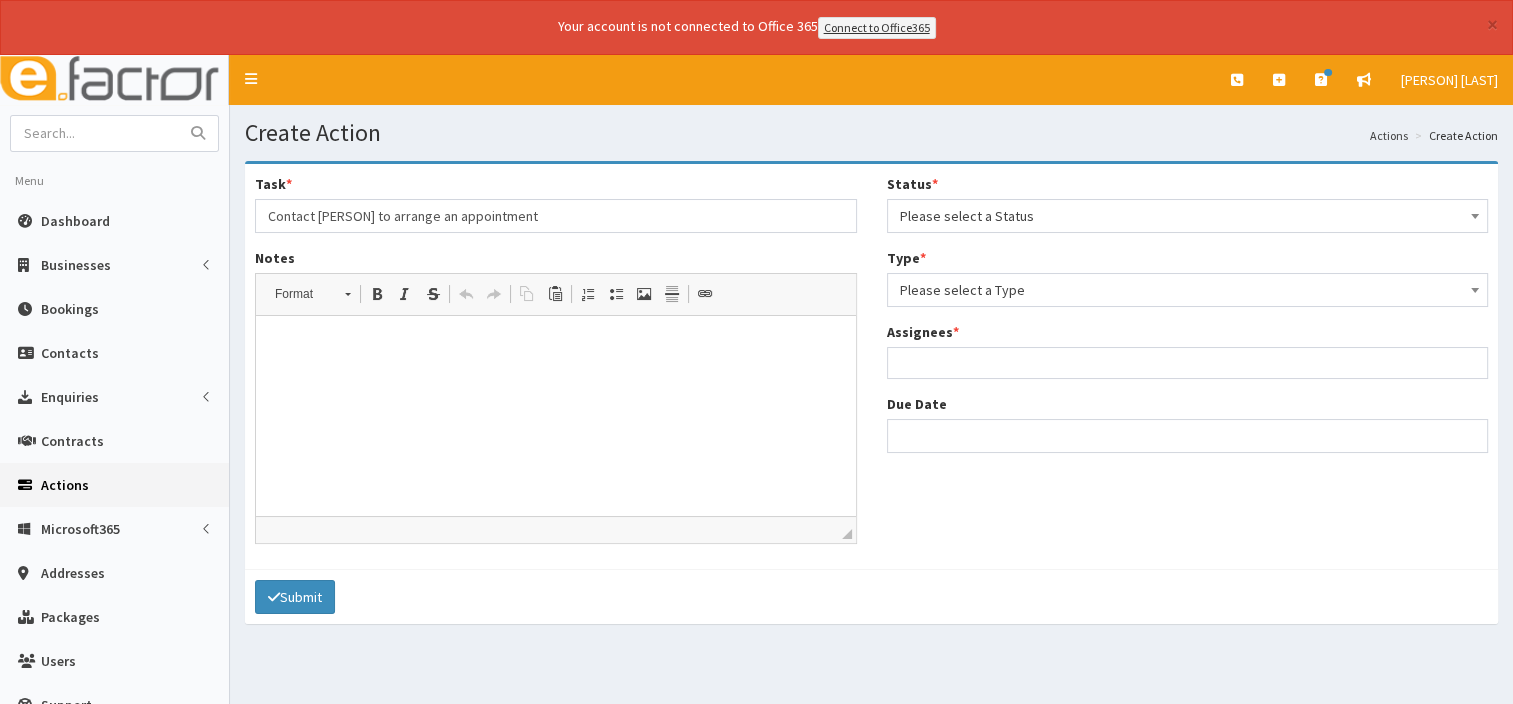 click at bounding box center (556, 346) 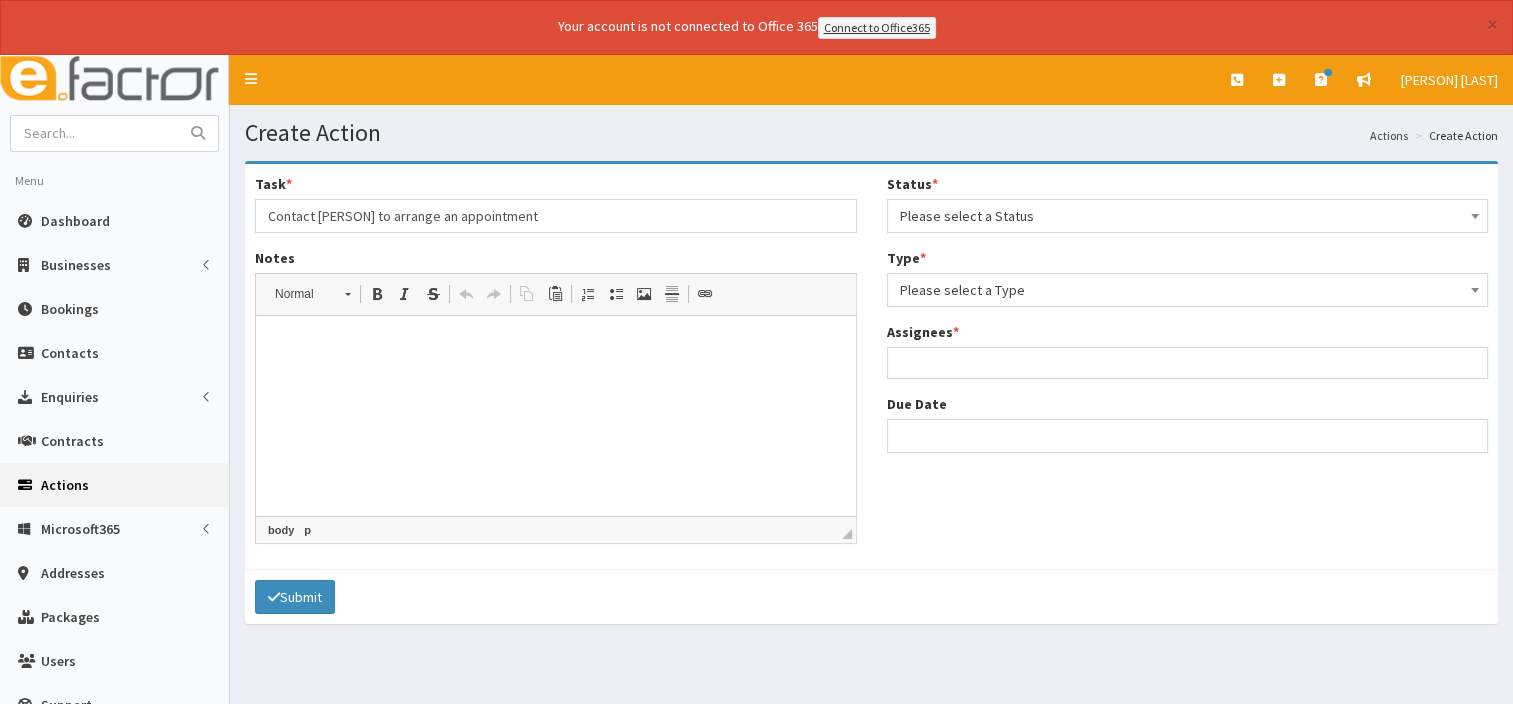 click at bounding box center (1475, 214) 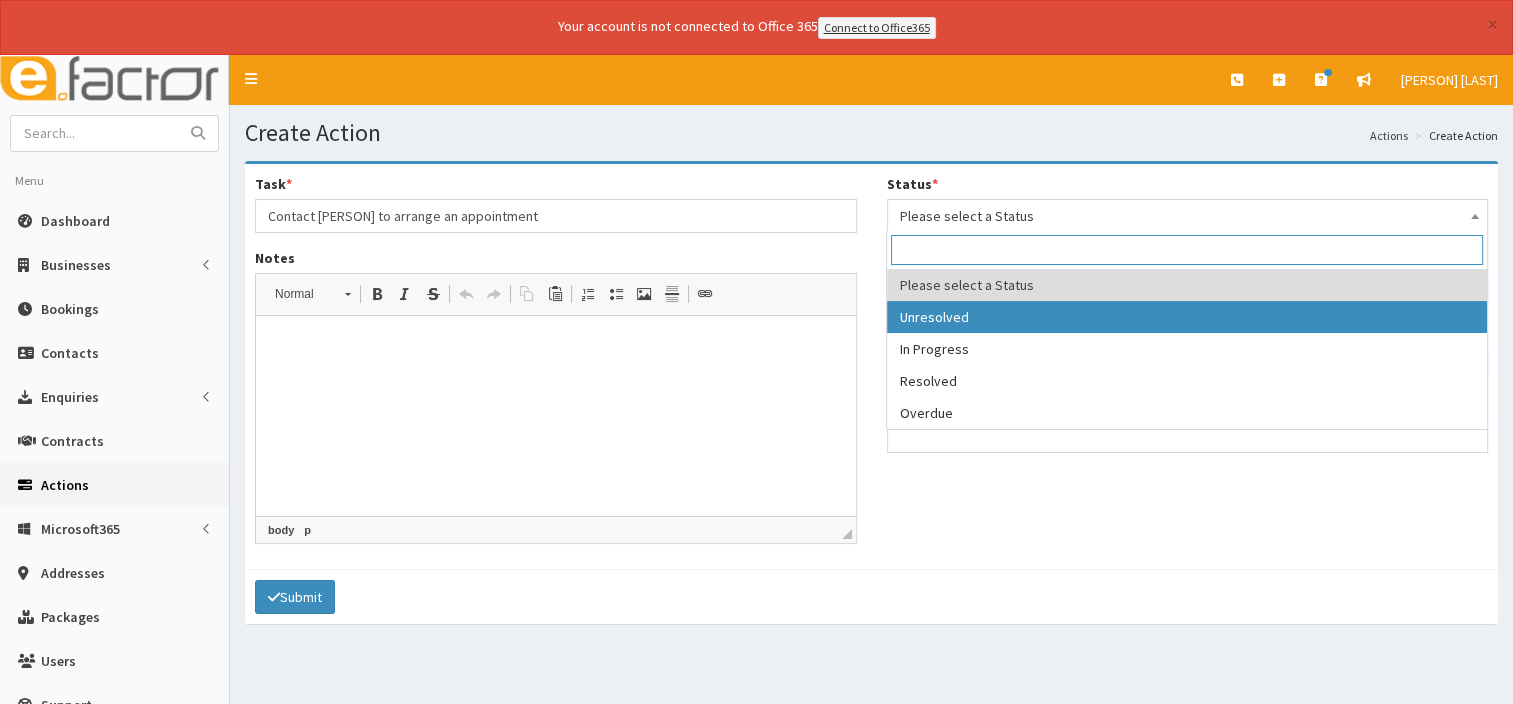 select on "1" 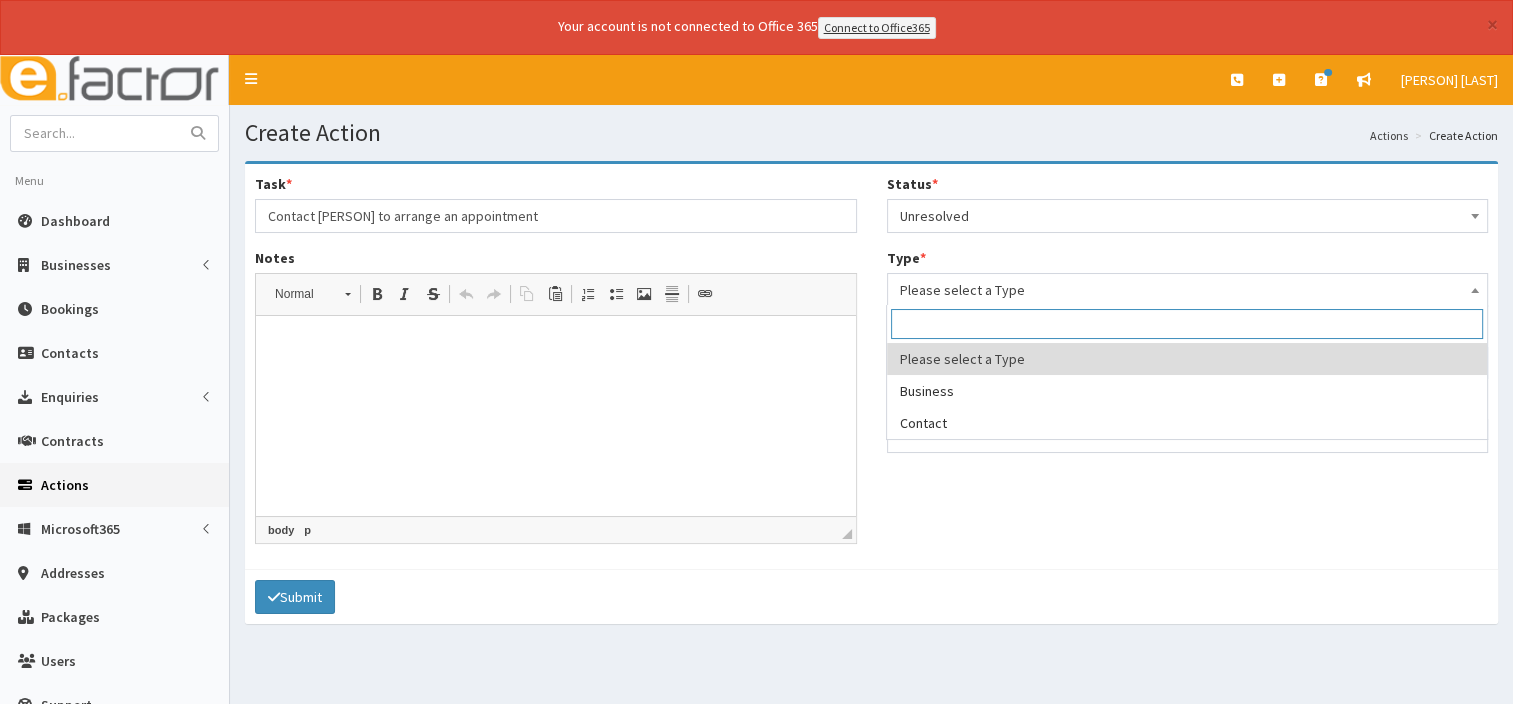 click on "Please select a Type" at bounding box center [1188, 290] 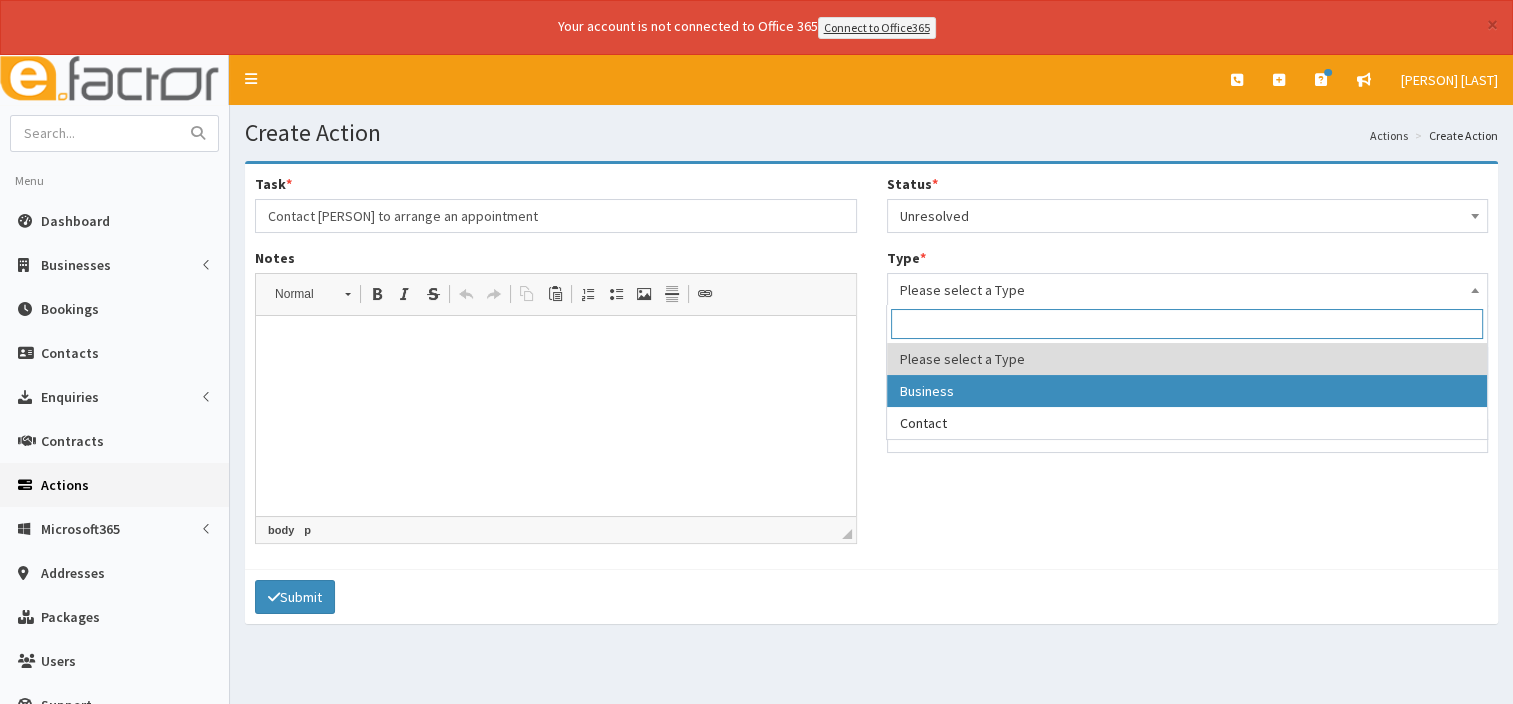 select on "business" 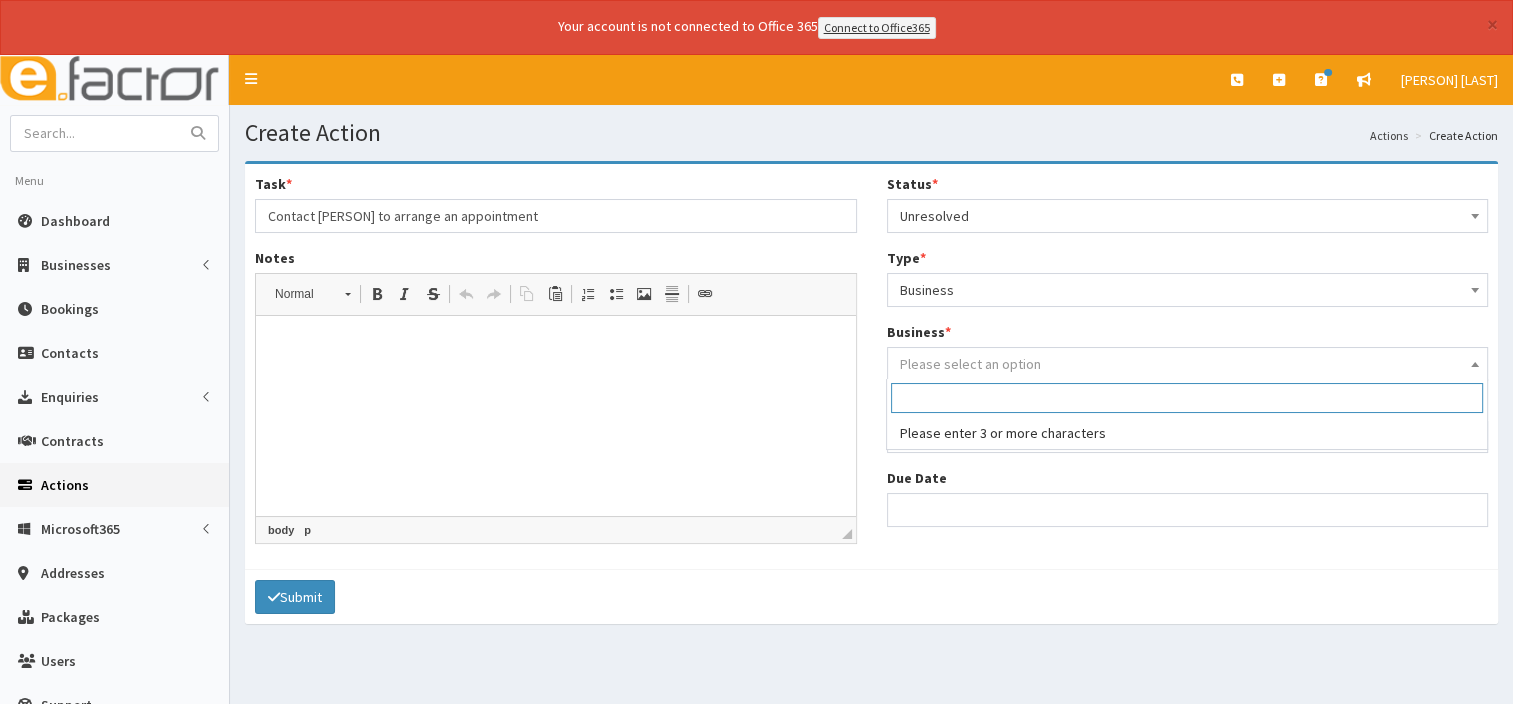 click on "Please select an option" at bounding box center (970, 364) 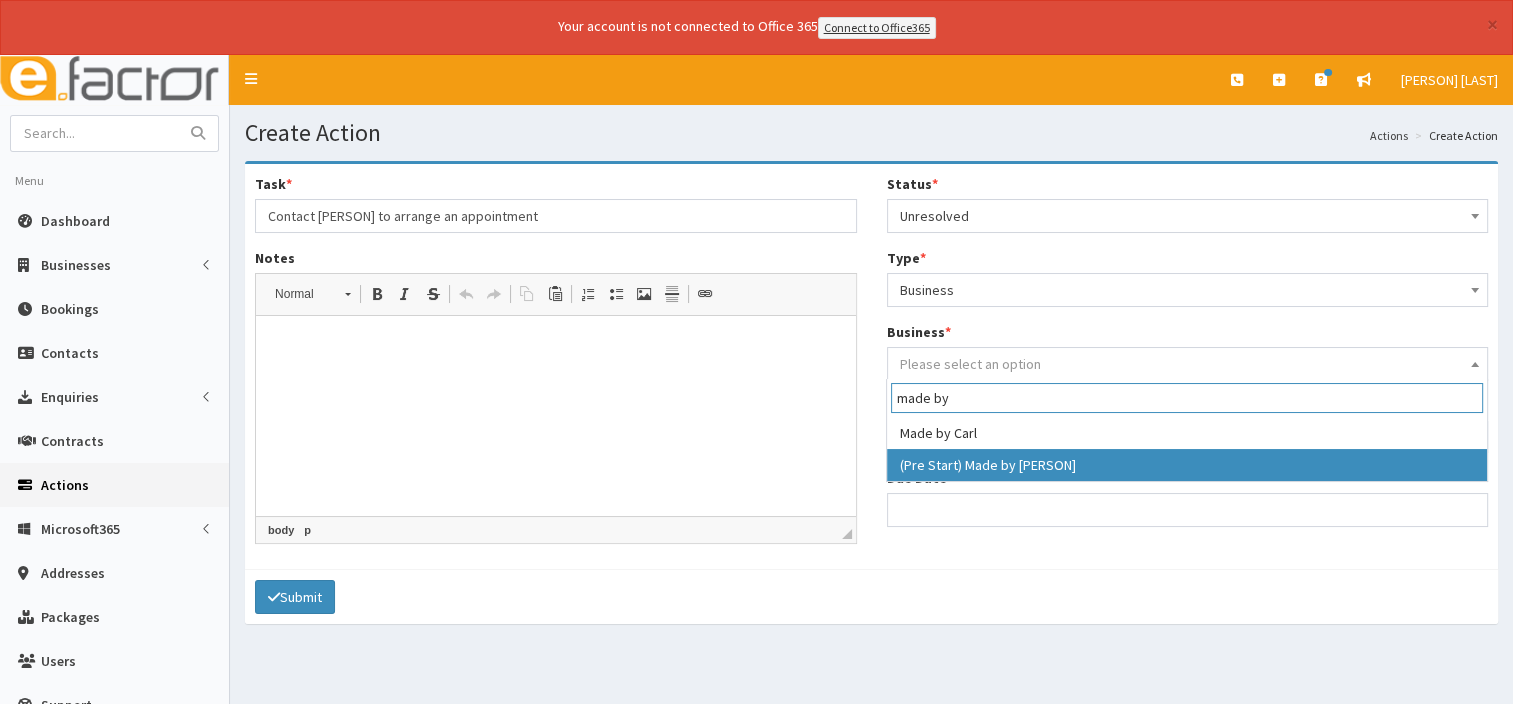 type on "made by" 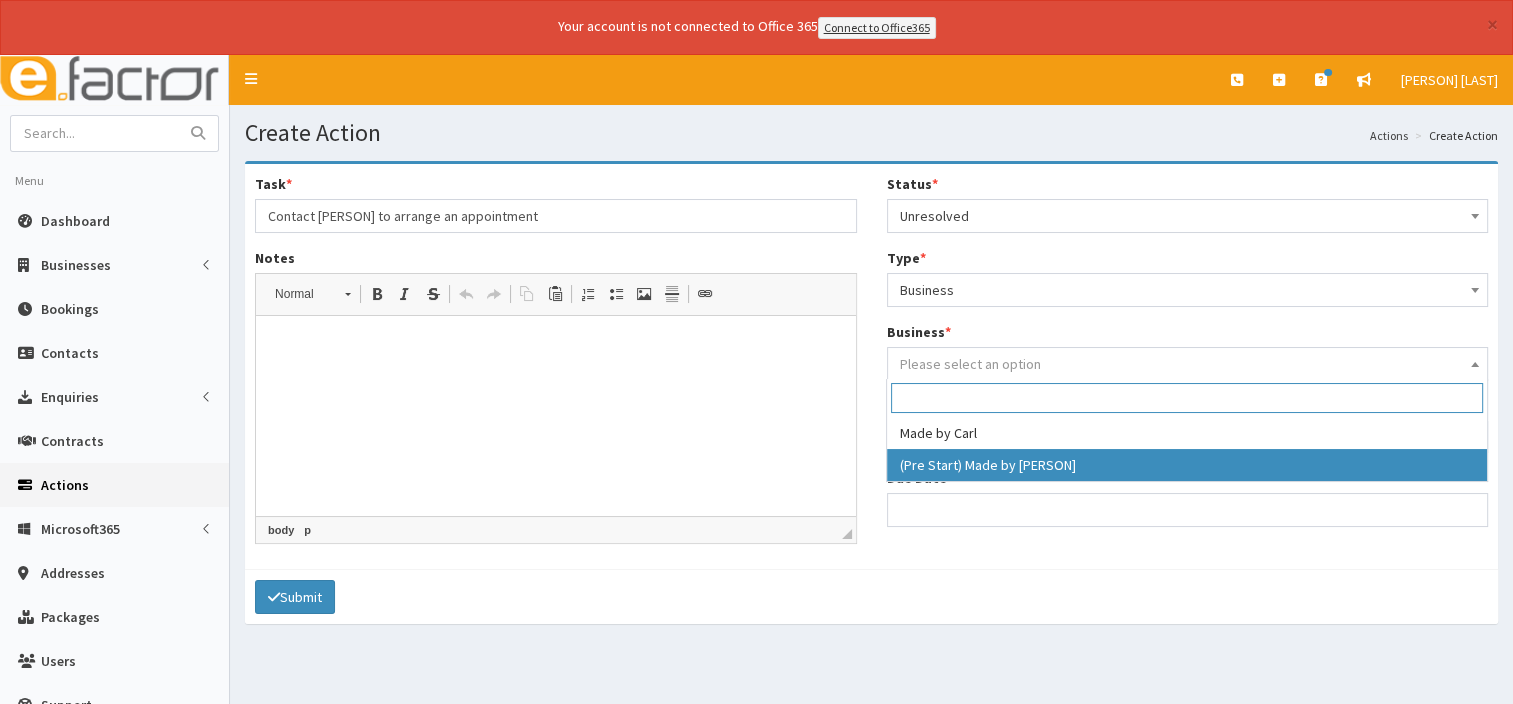 select on "4158" 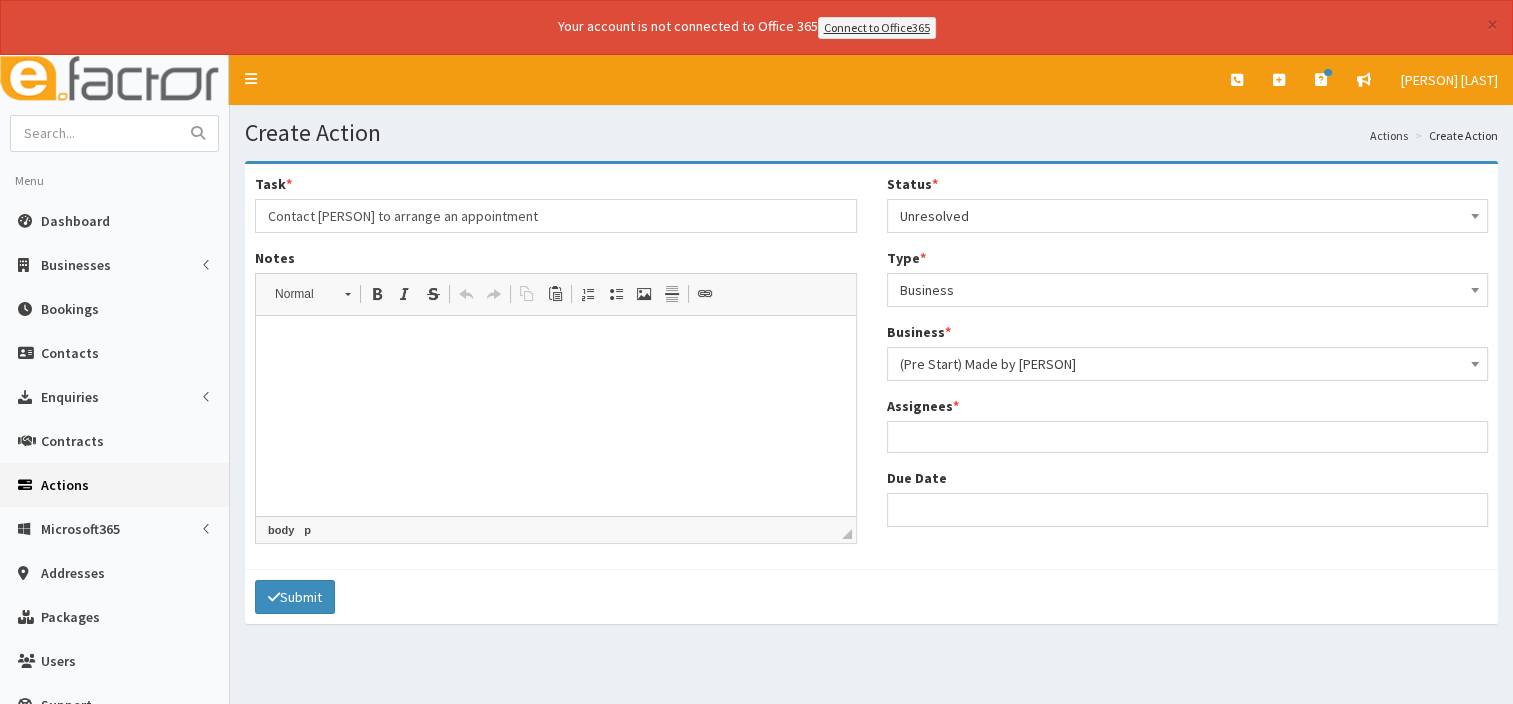 click at bounding box center (1188, 434) 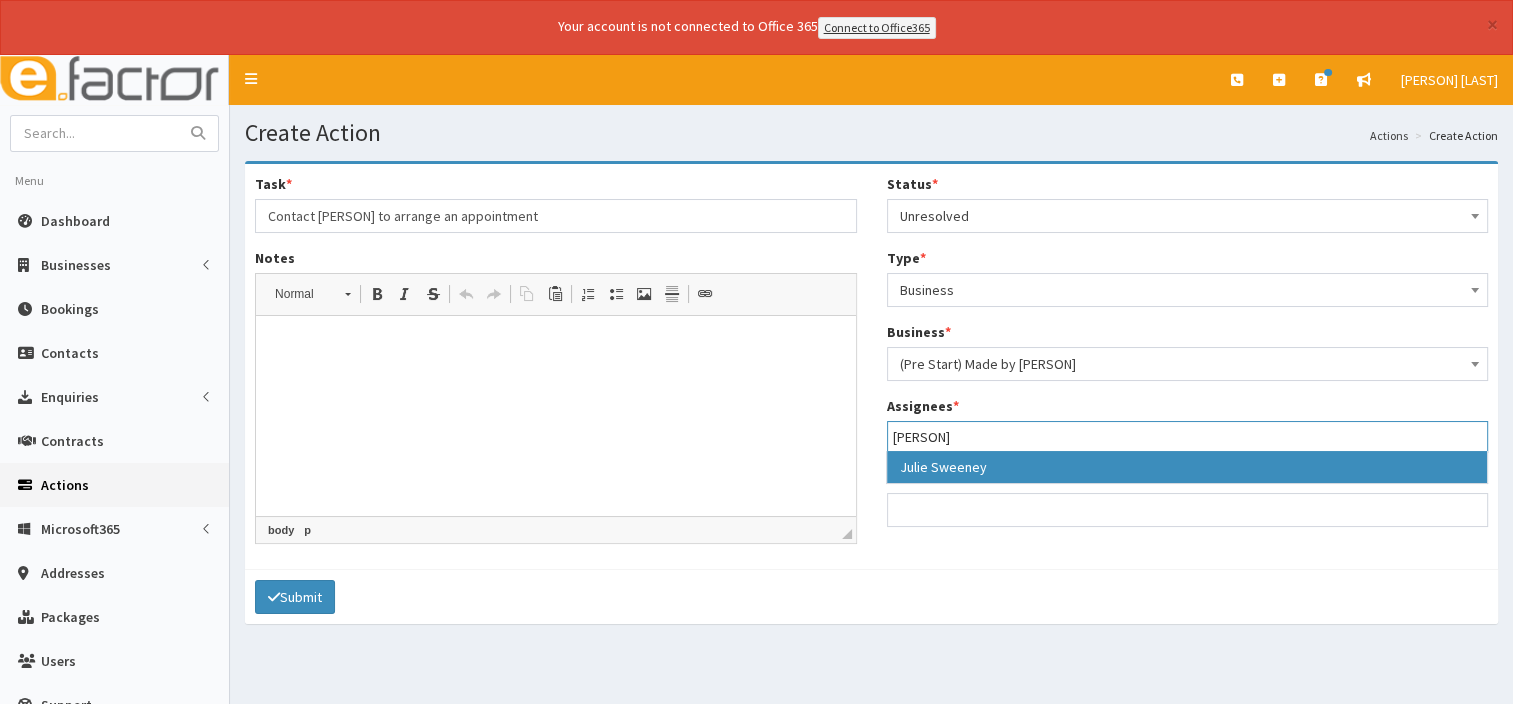 type on "[PERSON]" 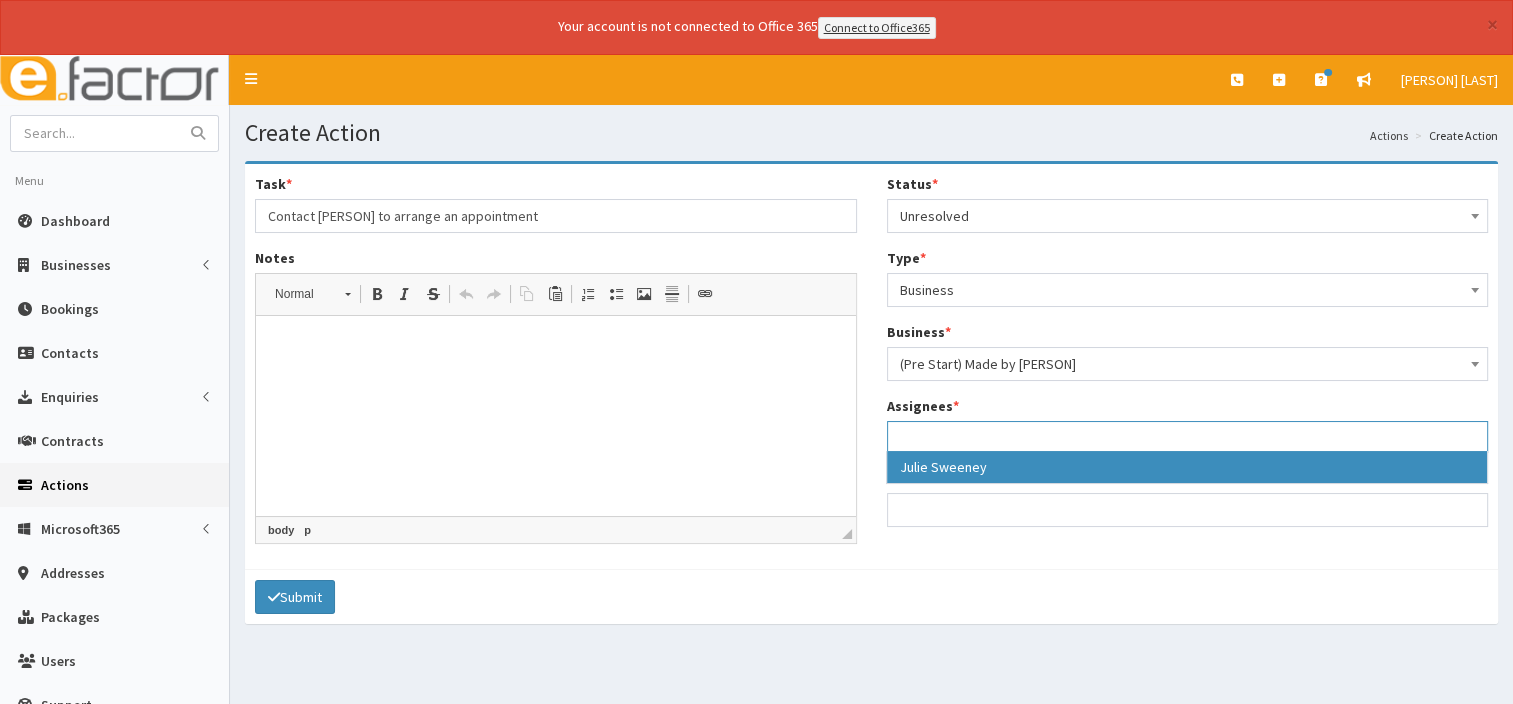 scroll, scrollTop: 112, scrollLeft: 0, axis: vertical 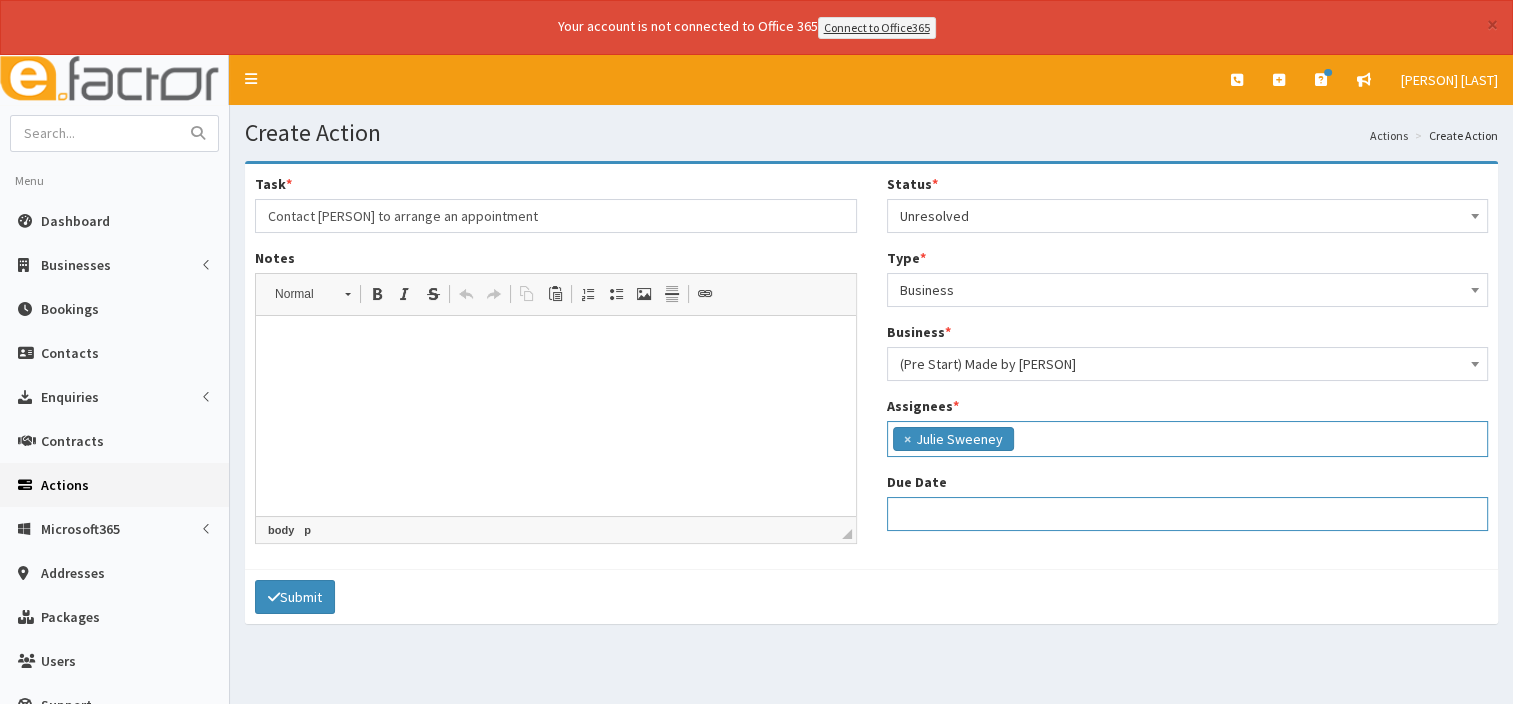 click on "Due Date" at bounding box center (1188, 514) 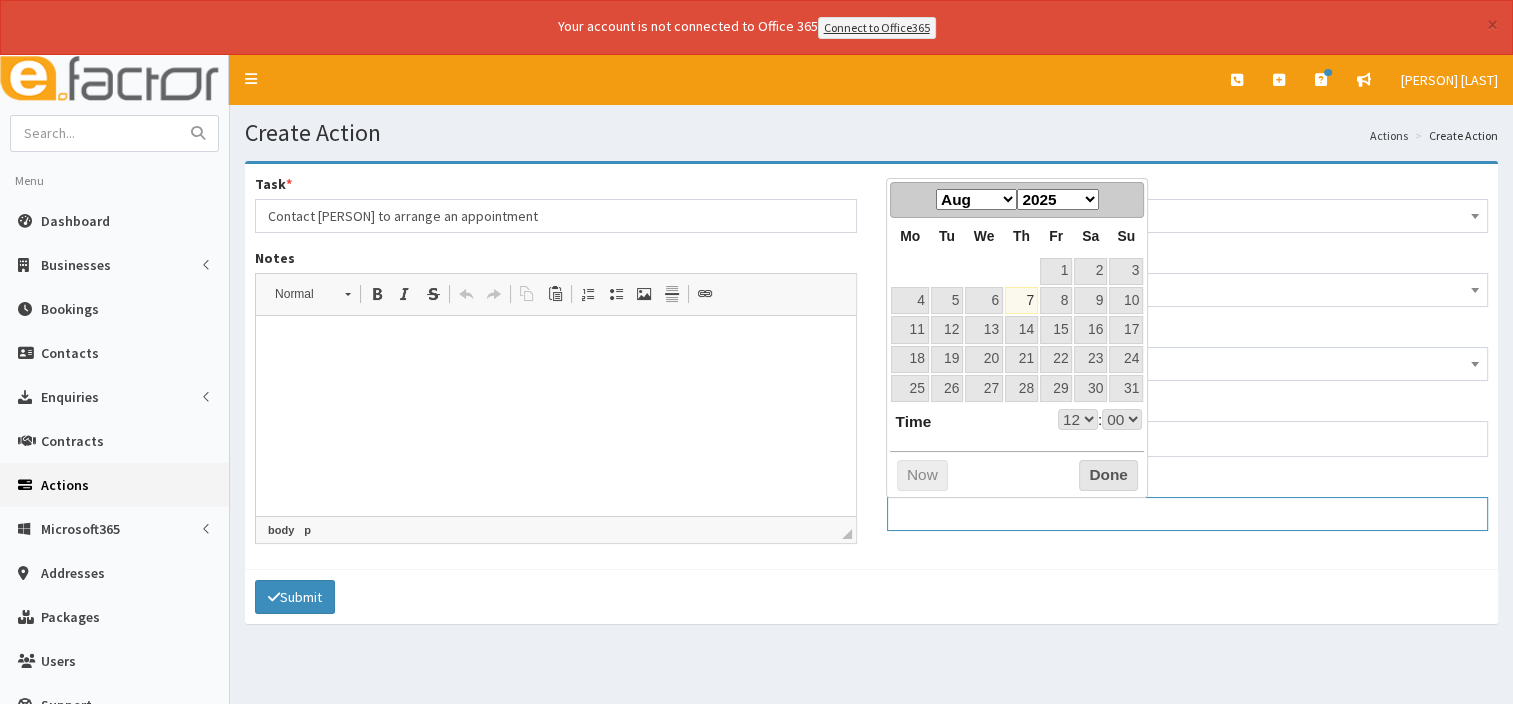 click on "Due Date" at bounding box center [1188, 514] 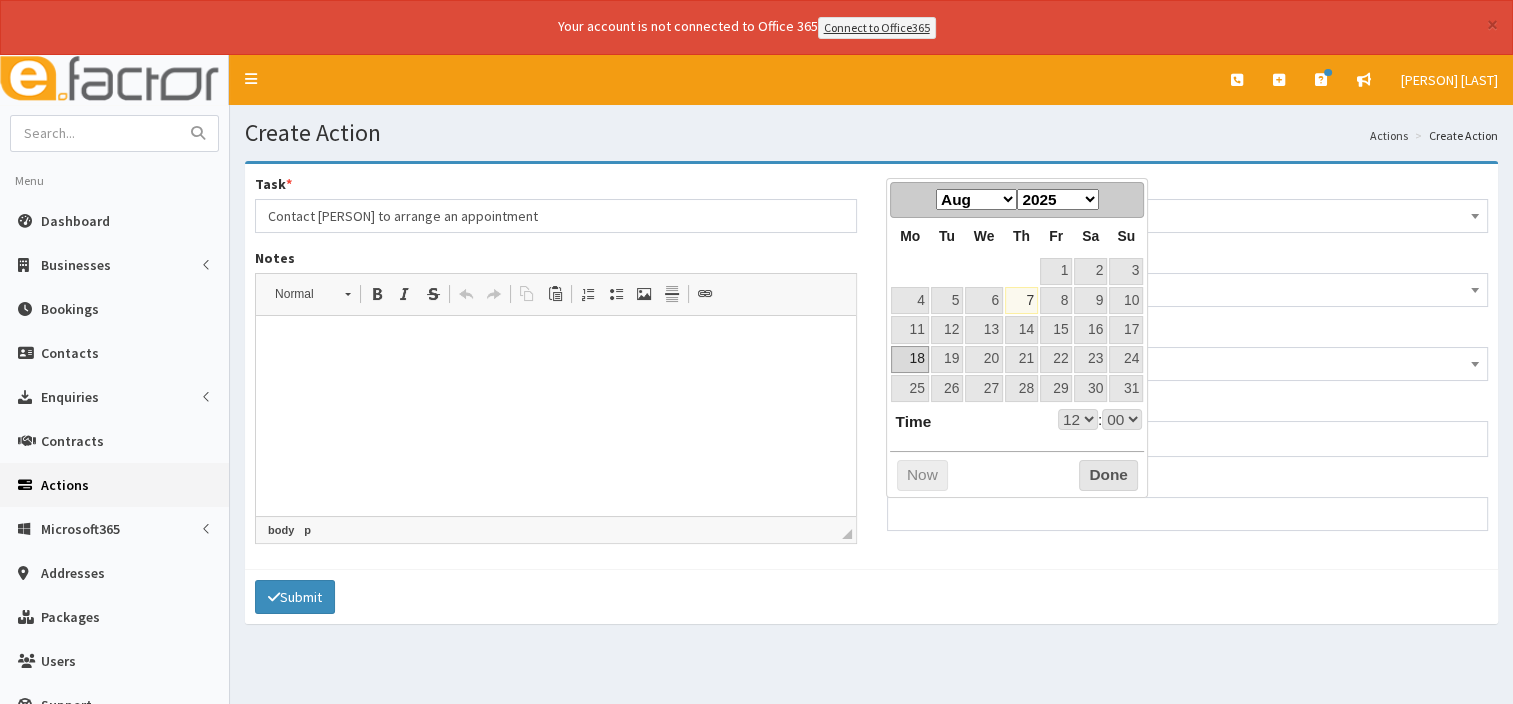 click on "18" at bounding box center [909, 359] 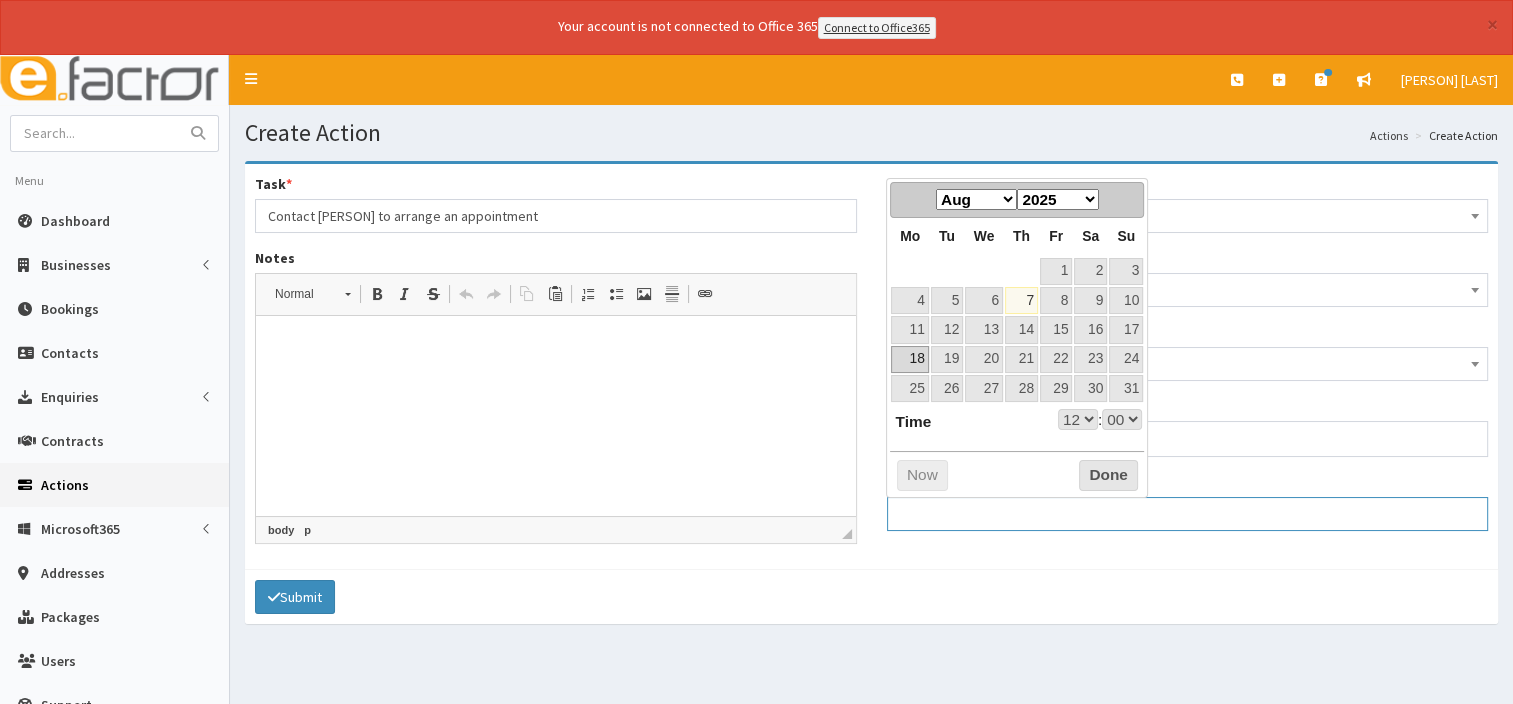 type on "[DATE] [TIME]" 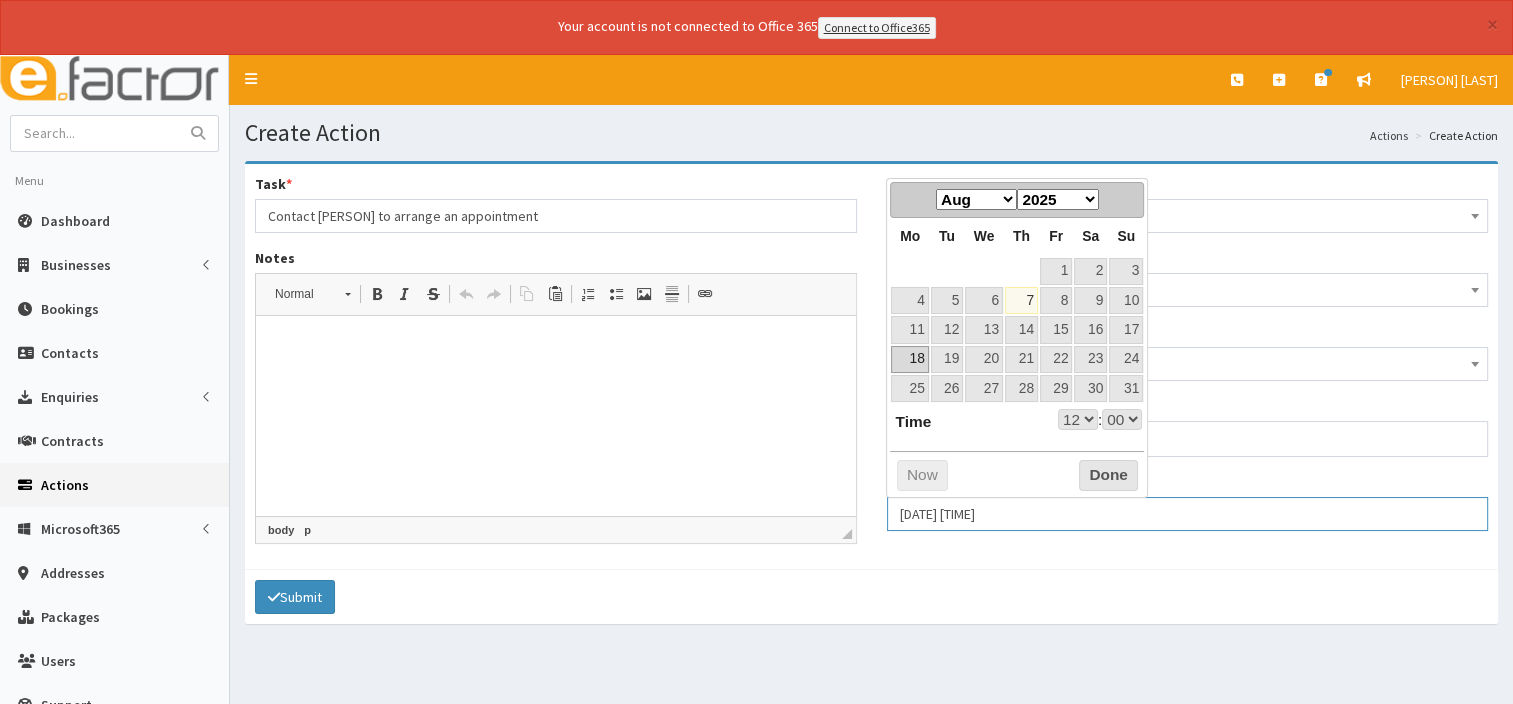 select on "12" 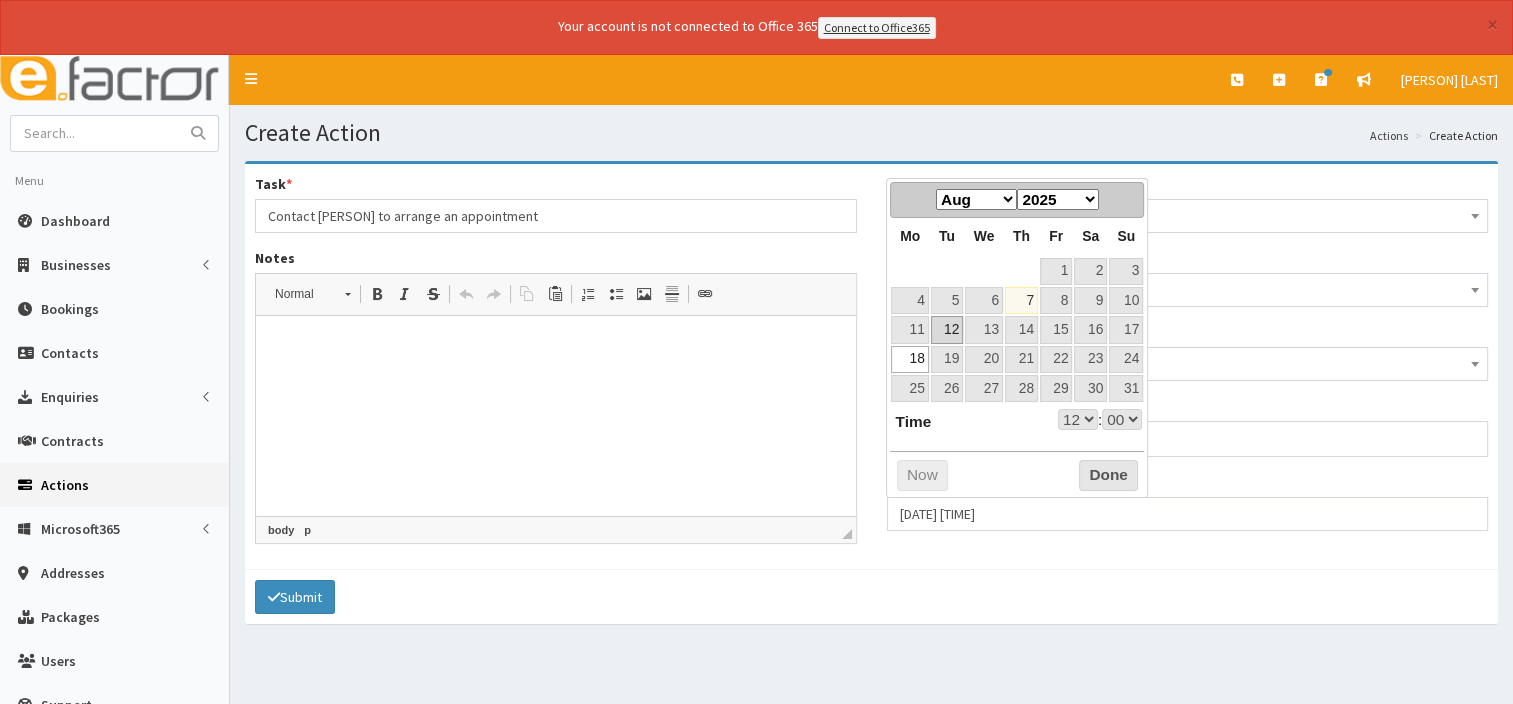 click on "12" at bounding box center [947, 329] 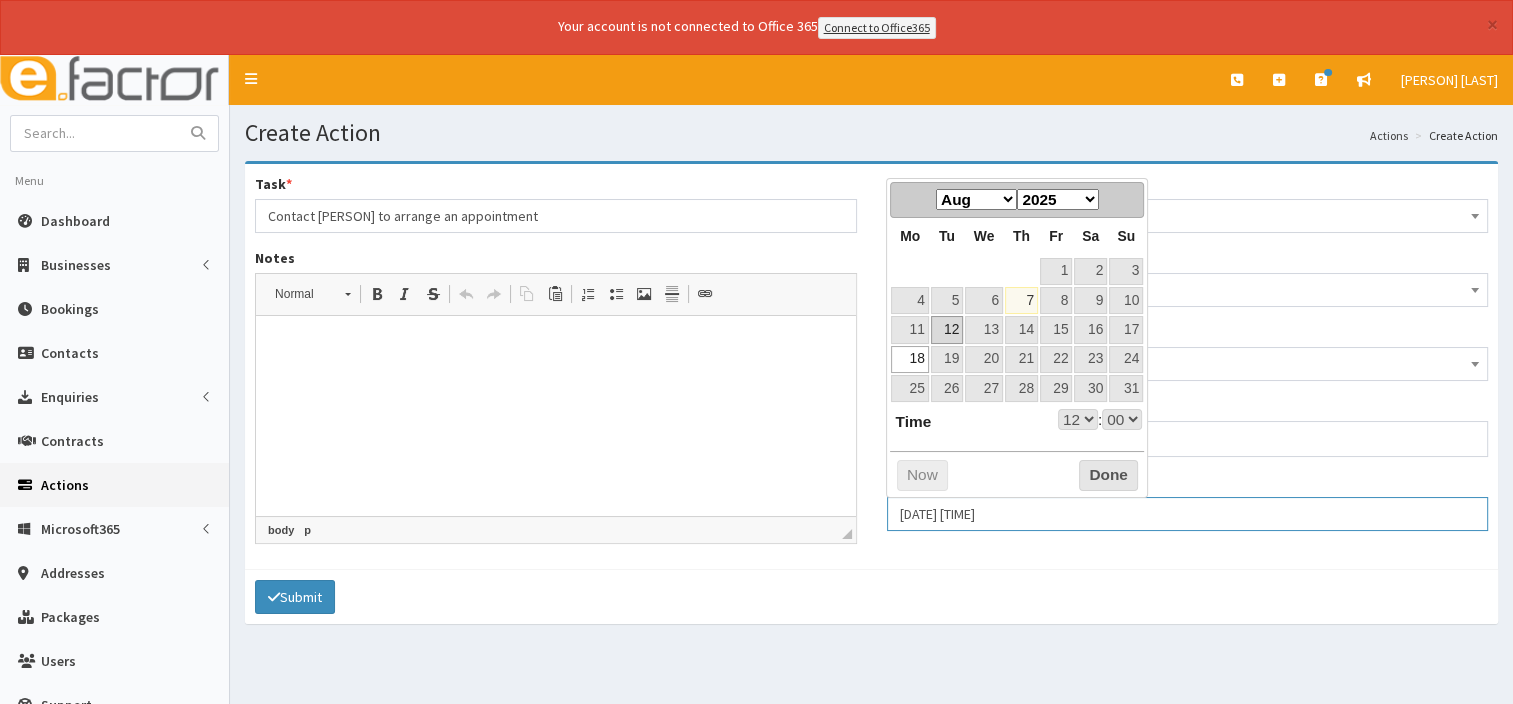type on "[DATE] [TIME]" 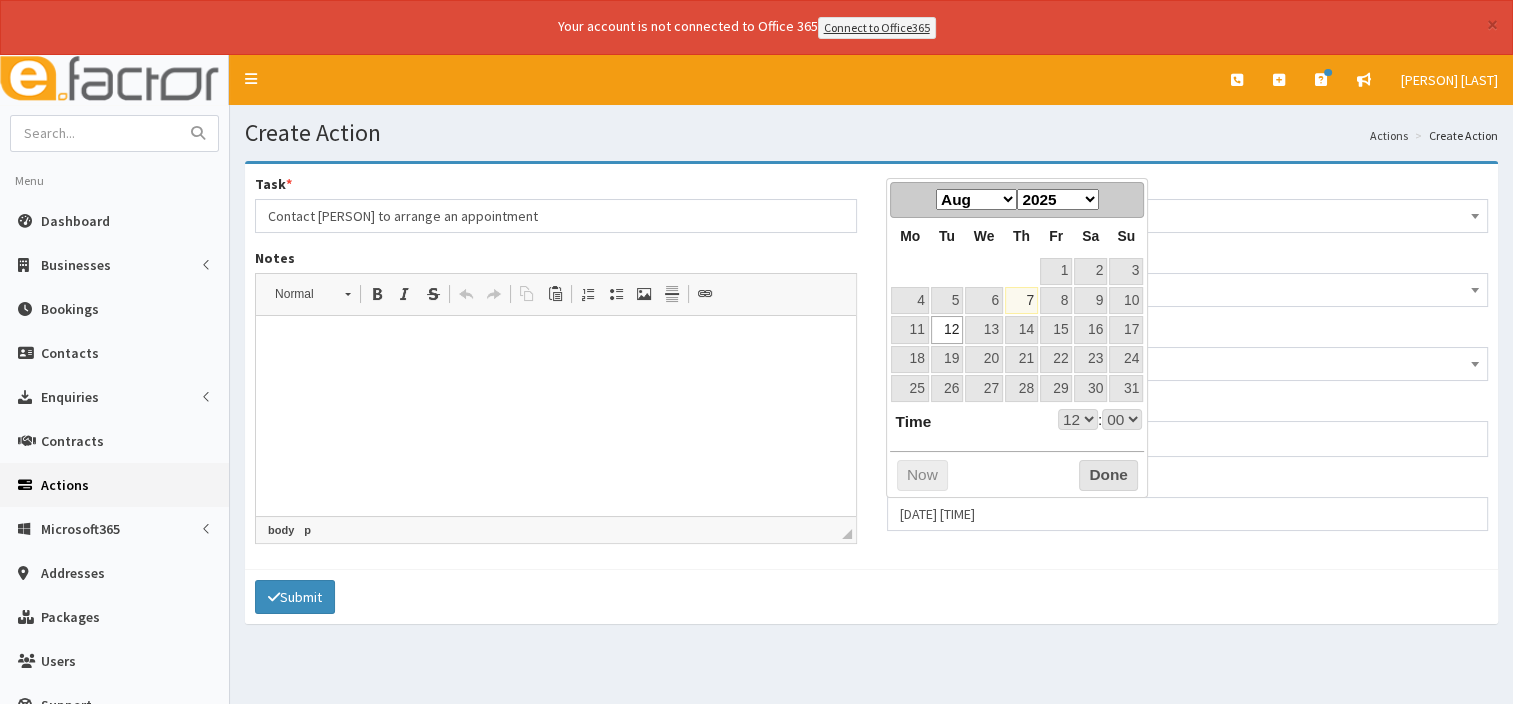 click on "00 01 02 03 04 05 06 07 08 09 10 11 12 13 14 15 16 17 18 19 20 21 22 23" at bounding box center [1078, 419] 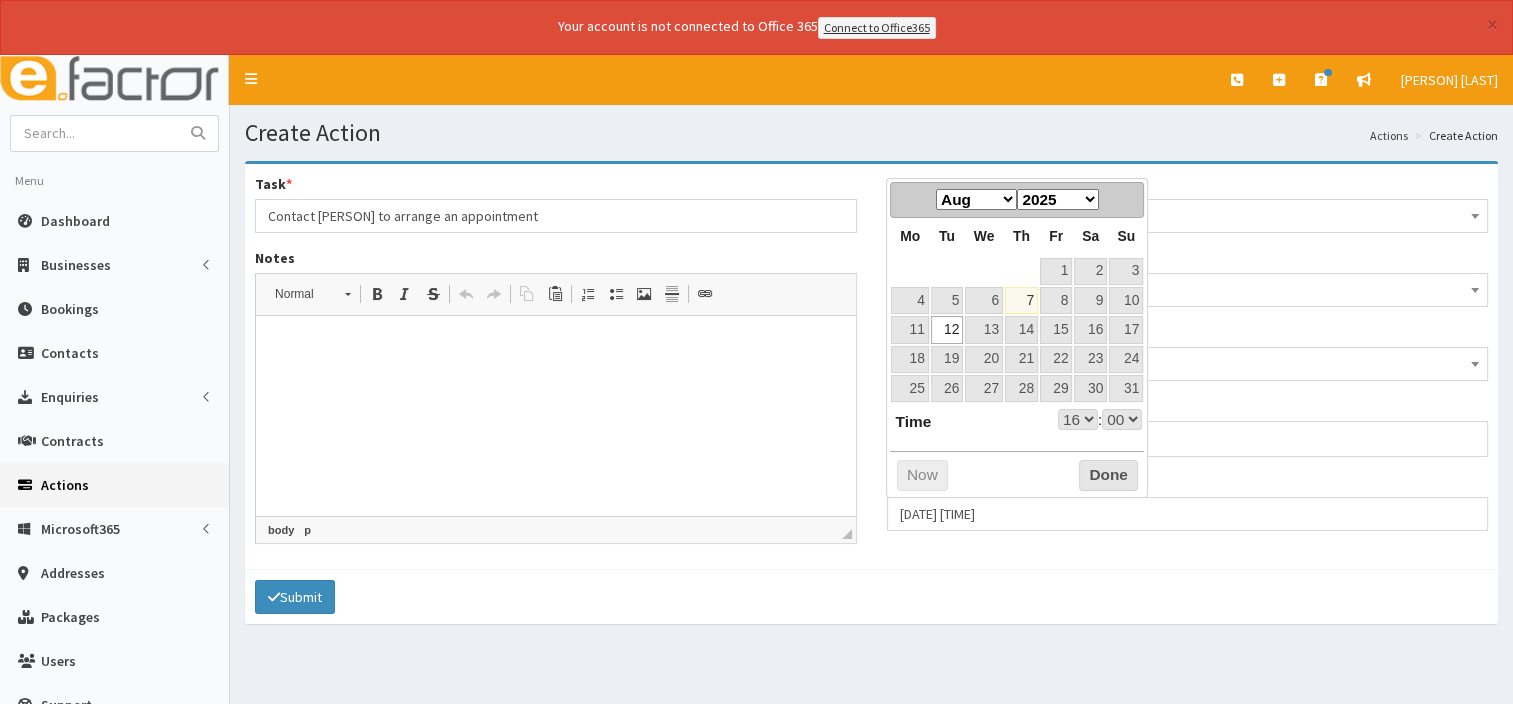 type on "12-08-2025 16:00" 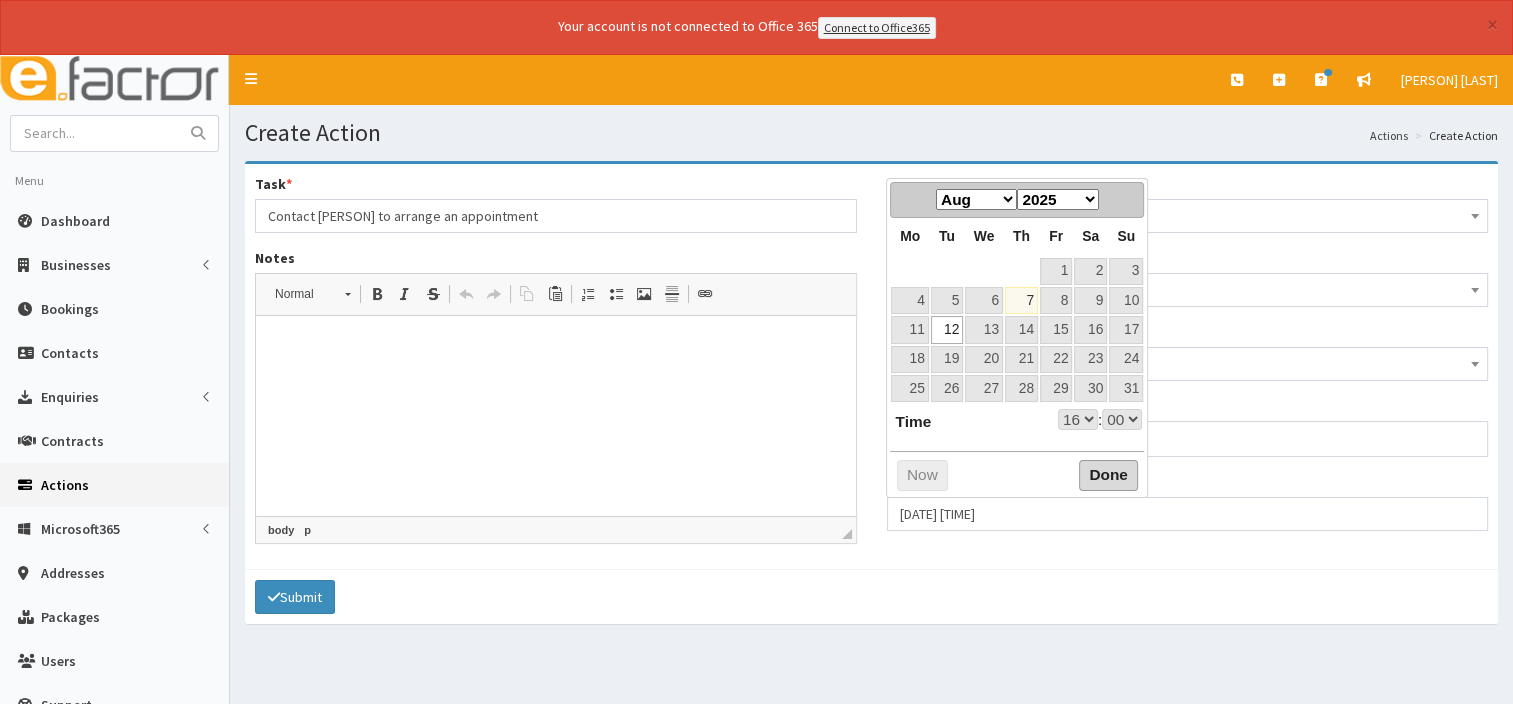 click on "Done" at bounding box center (1108, 476) 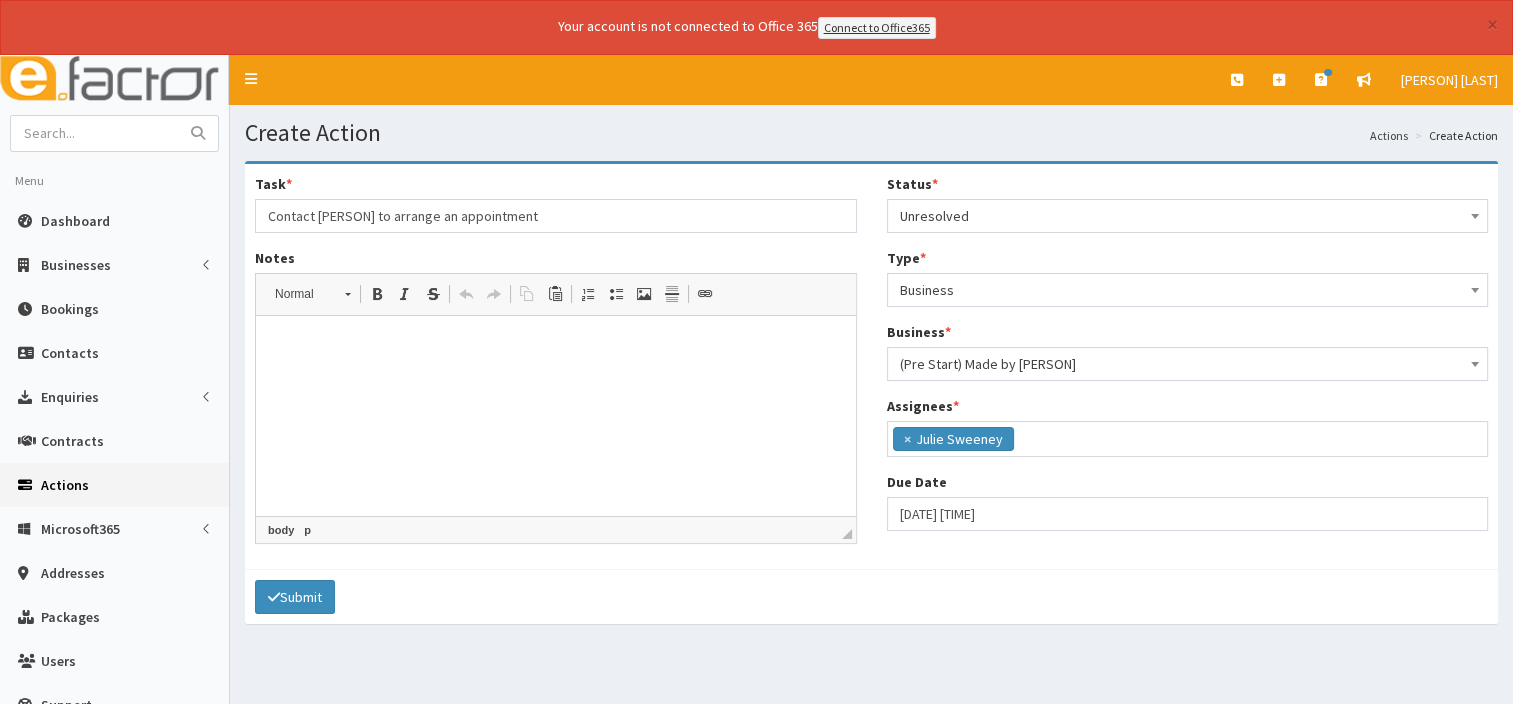 click at bounding box center (556, 346) 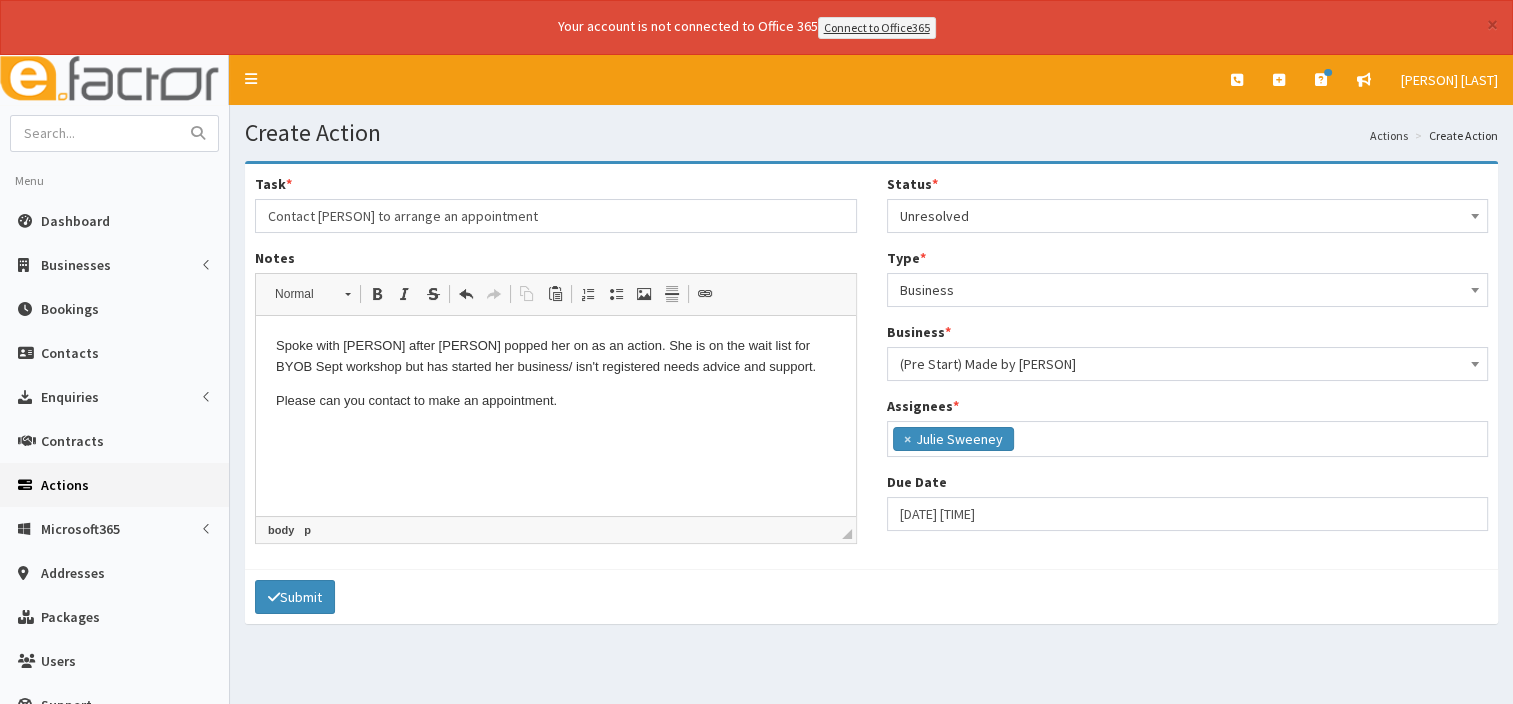 click on "Spoke with Miriam after Jess popped her on as an action. She is on the wait list for BYOB Sept workshop but has started her business/ isn't registered needs advice and support." at bounding box center [556, 357] 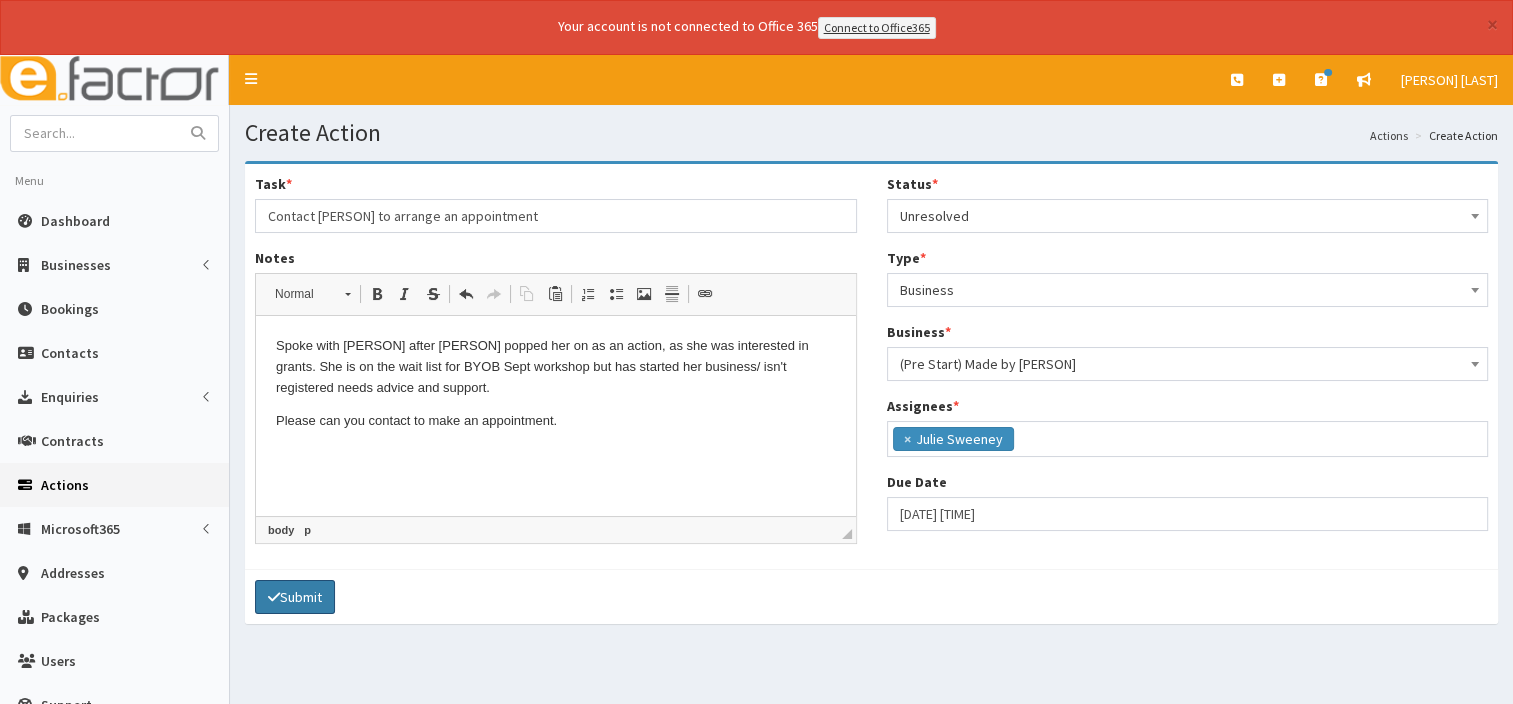 click on "Submit" at bounding box center (295, 597) 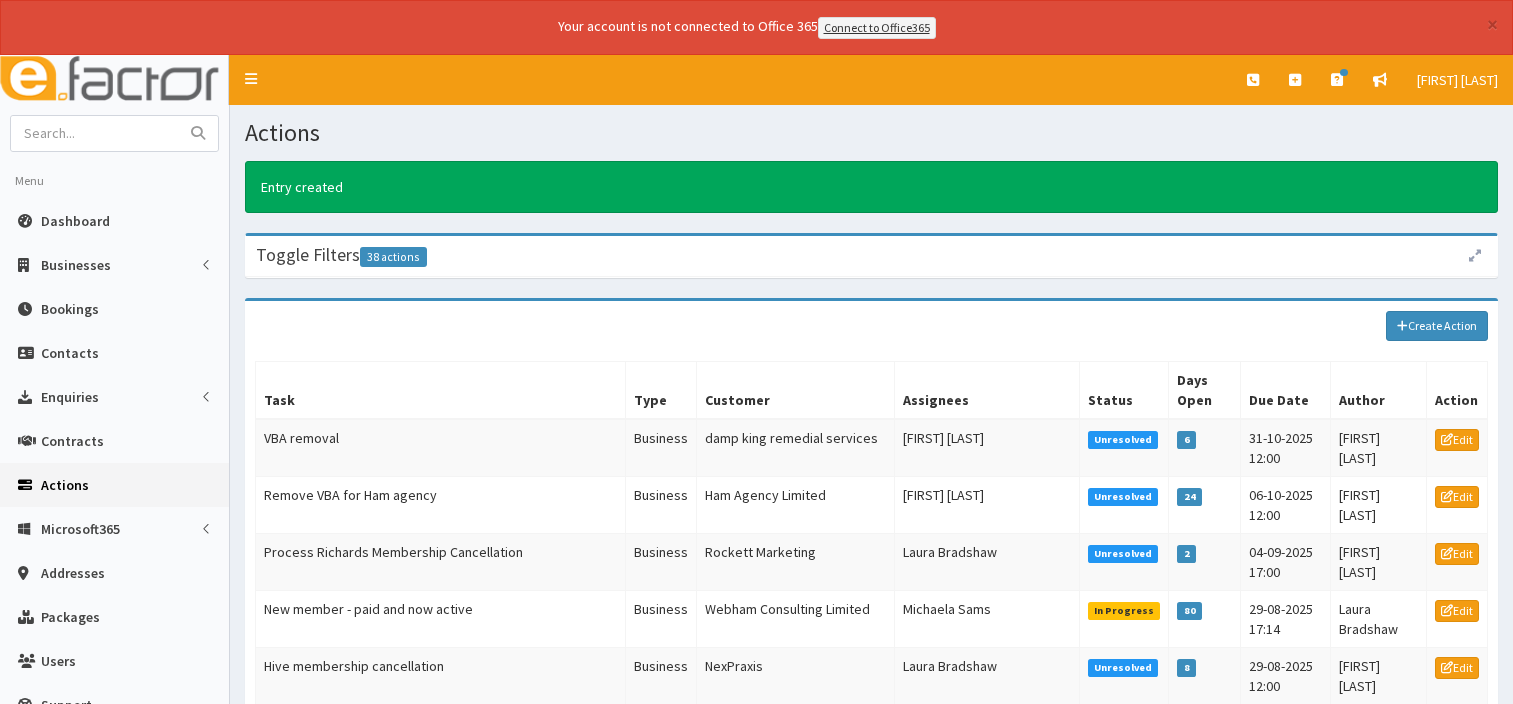 scroll, scrollTop: 0, scrollLeft: 0, axis: both 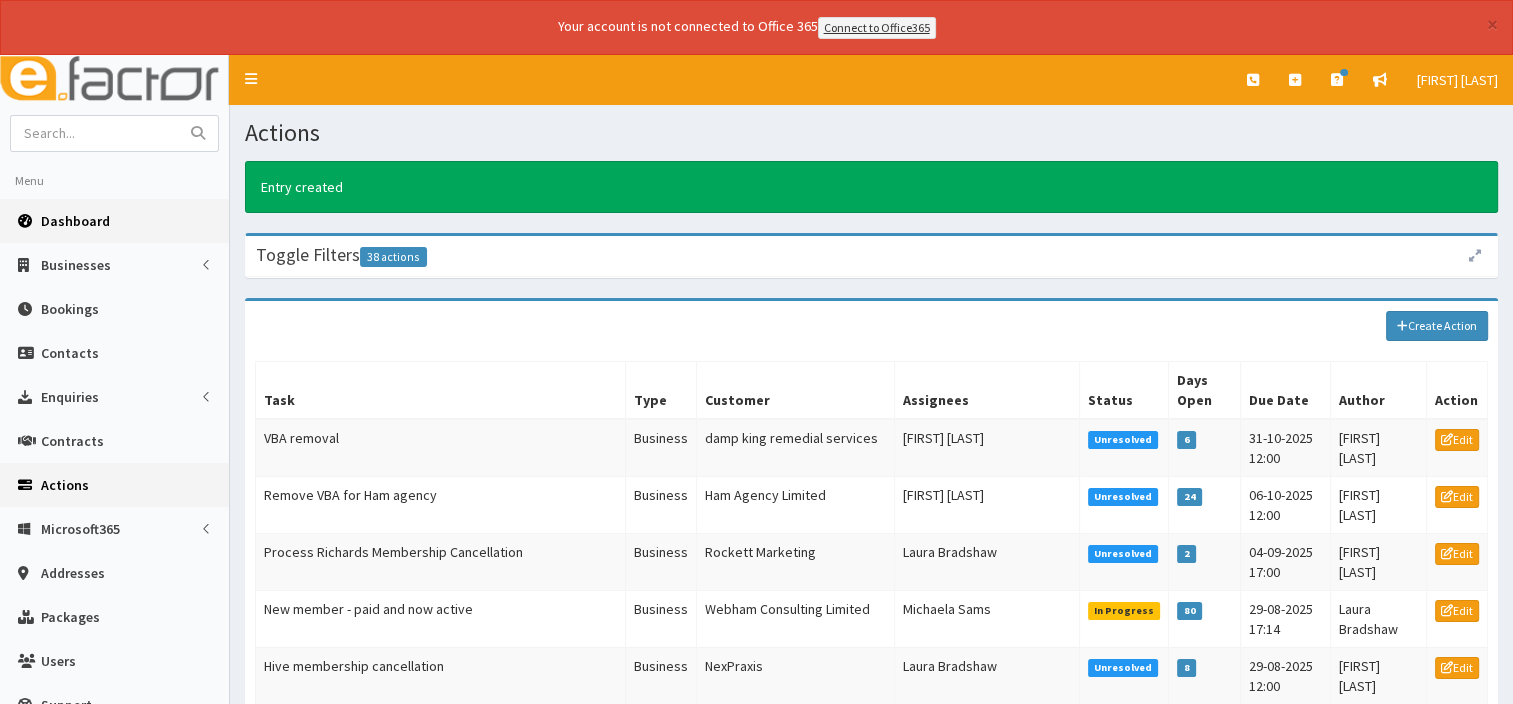 click on "Dashboard" at bounding box center [75, 221] 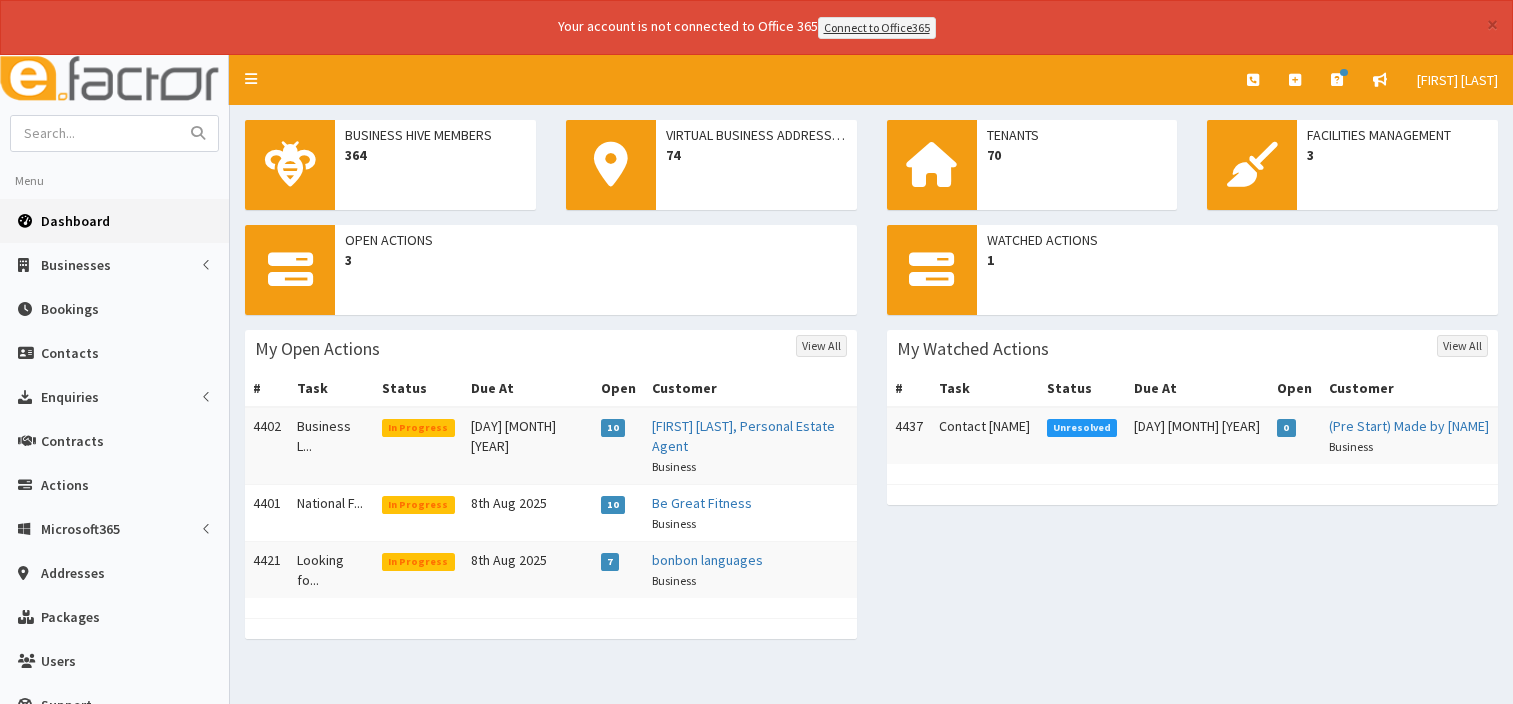 scroll, scrollTop: 0, scrollLeft: 0, axis: both 